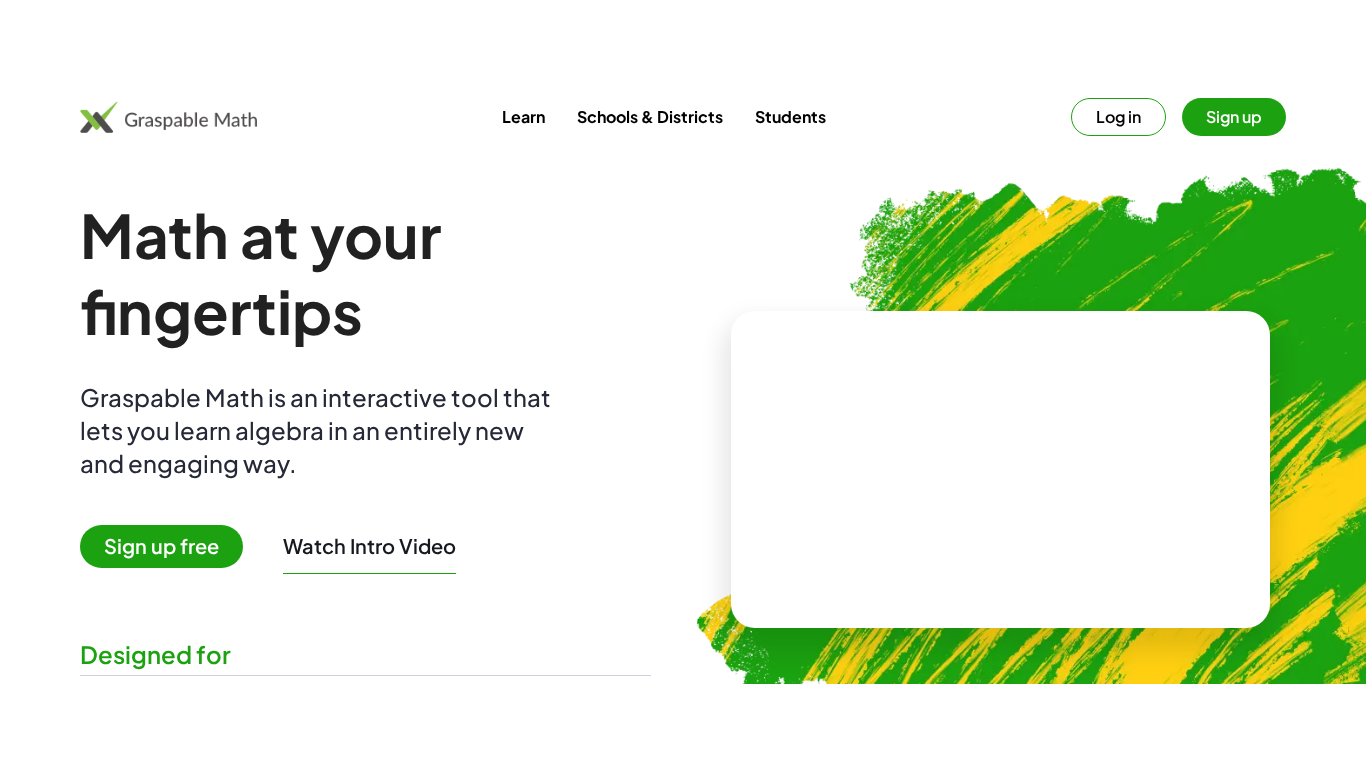 scroll, scrollTop: 0, scrollLeft: 0, axis: both 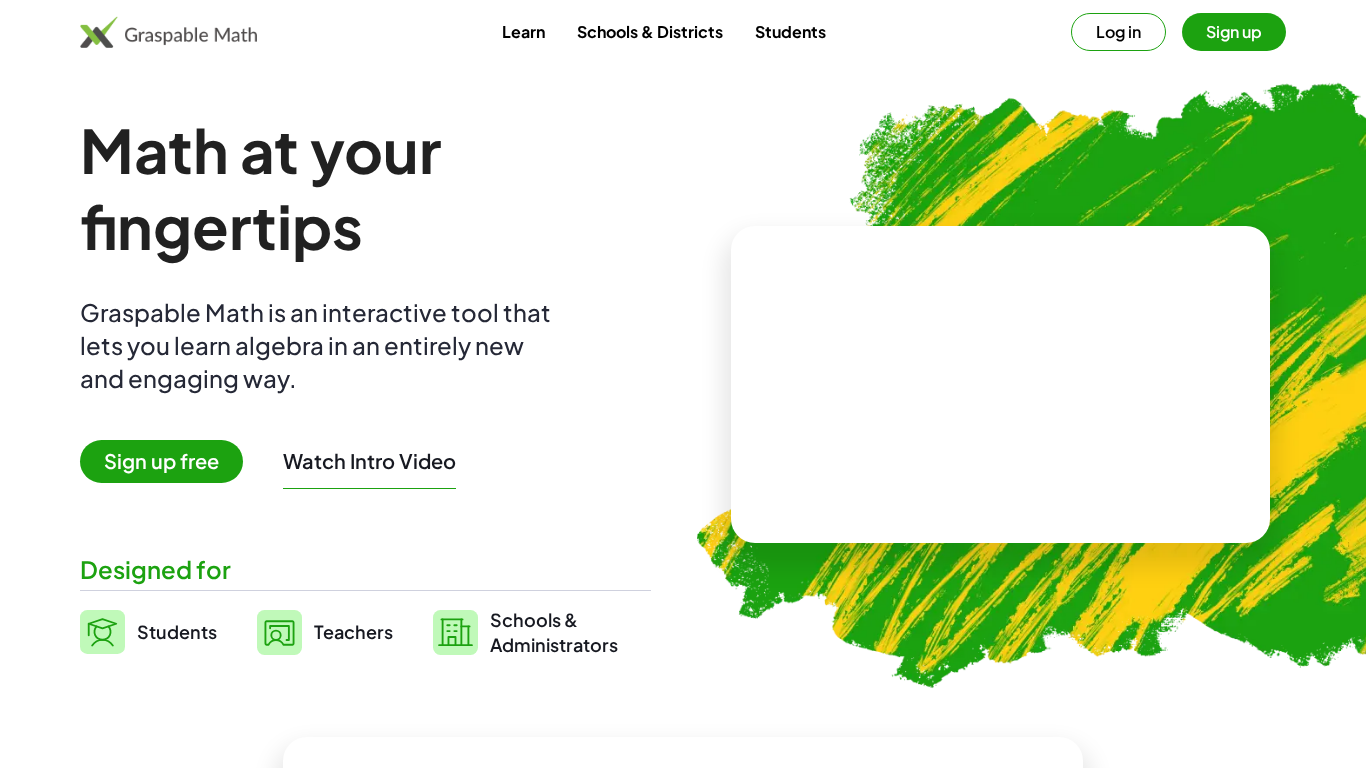 click on "Sign up free" at bounding box center (161, 461) 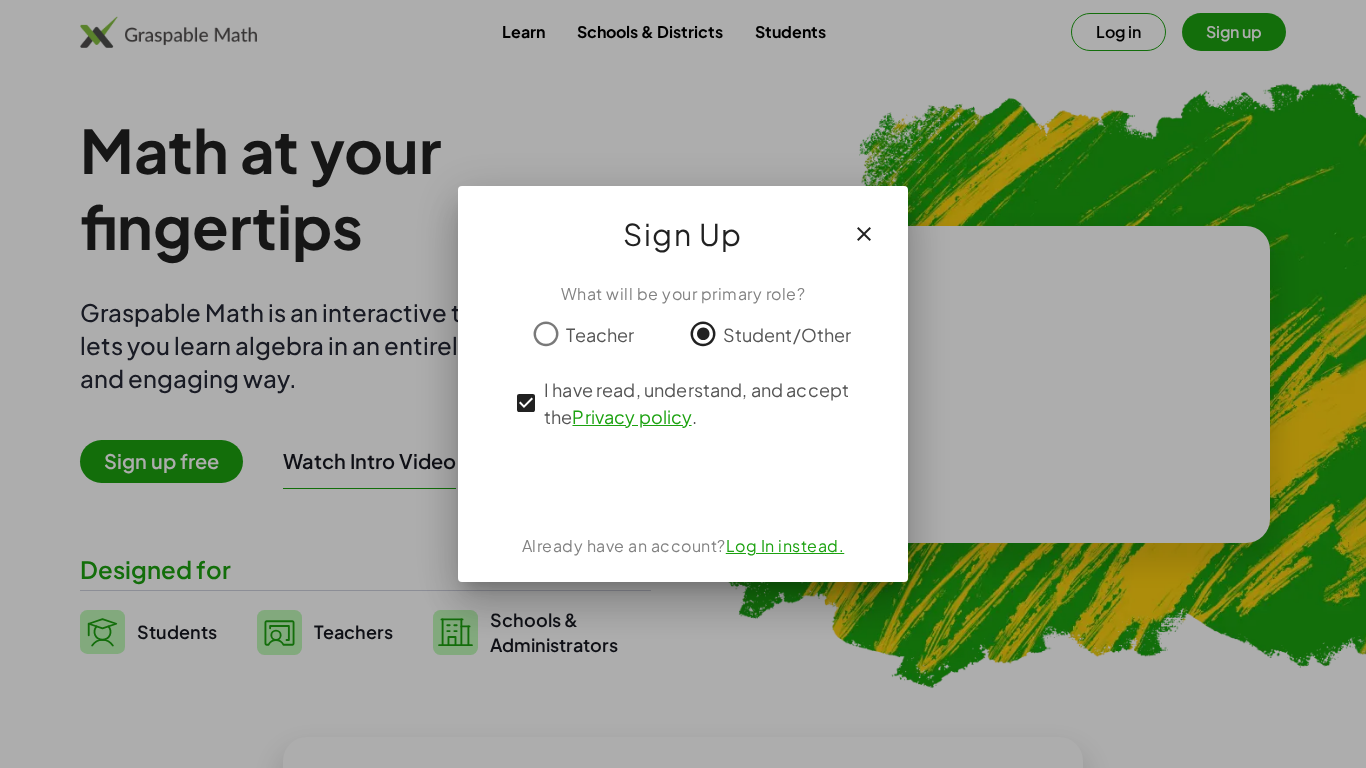 click 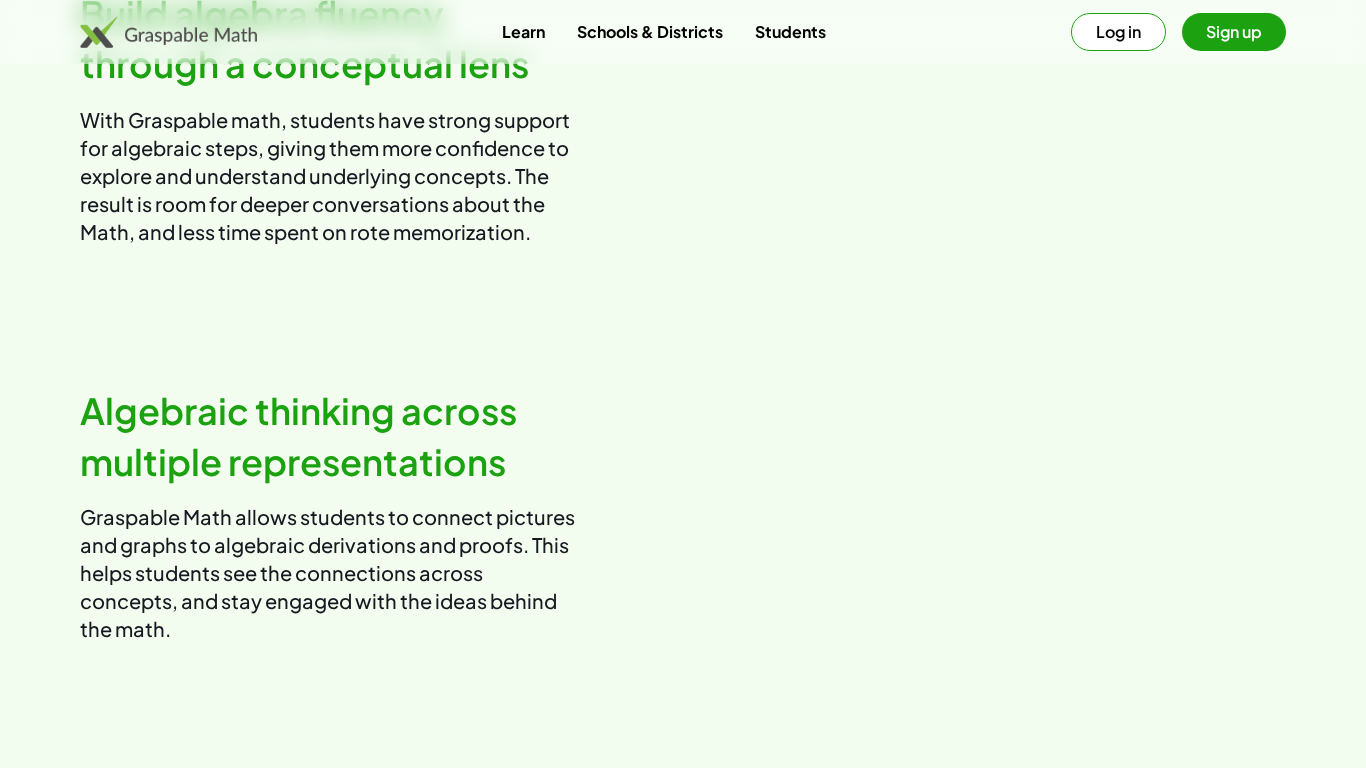scroll, scrollTop: 1235, scrollLeft: 0, axis: vertical 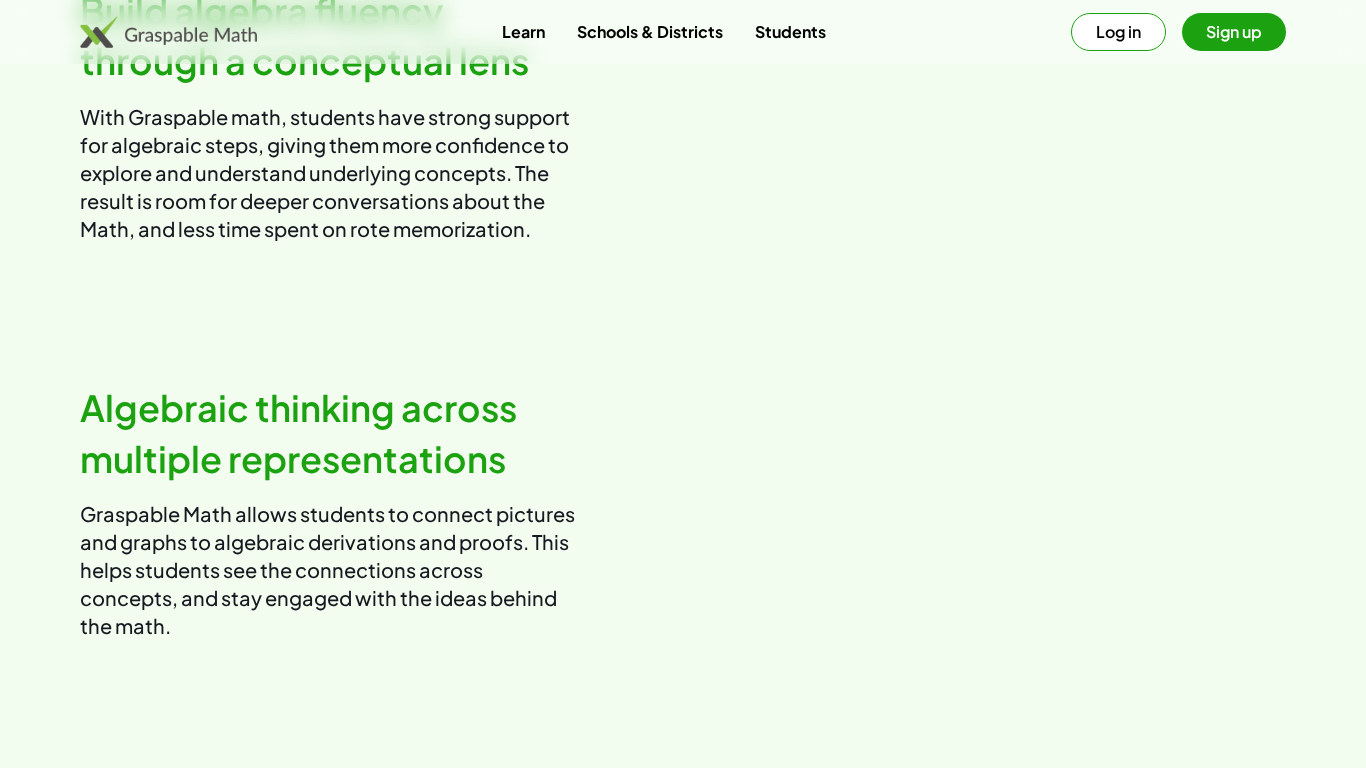 click at bounding box center (992, 114) 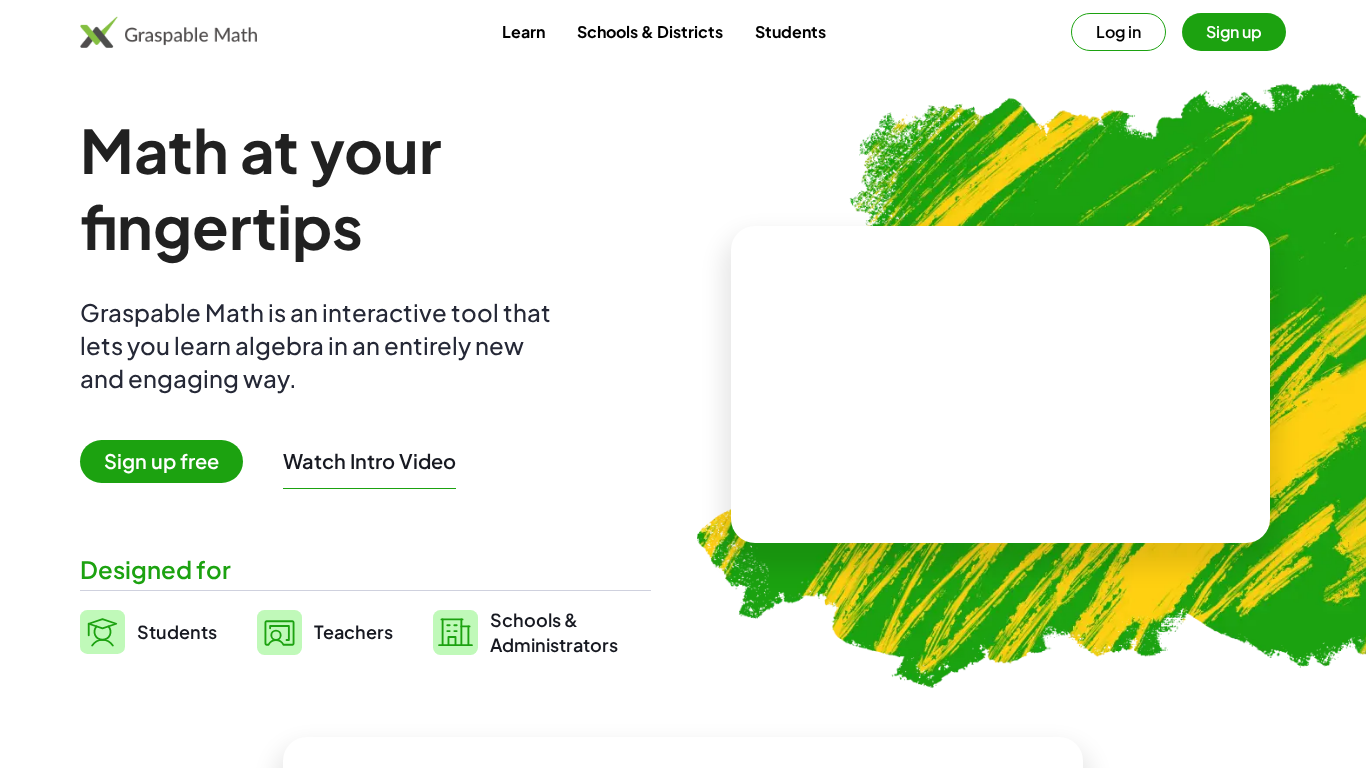click on "Students" at bounding box center (790, 31) 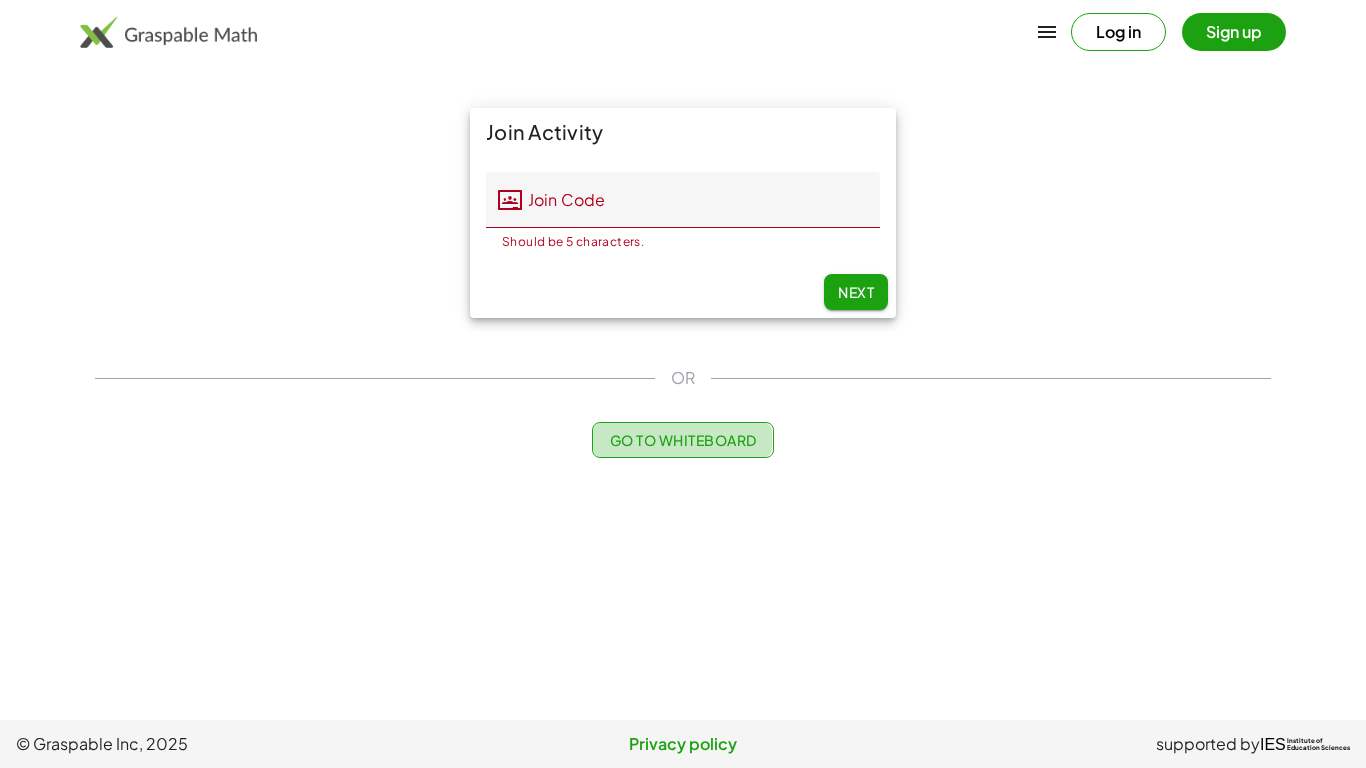 click on "Go to Whiteboard" 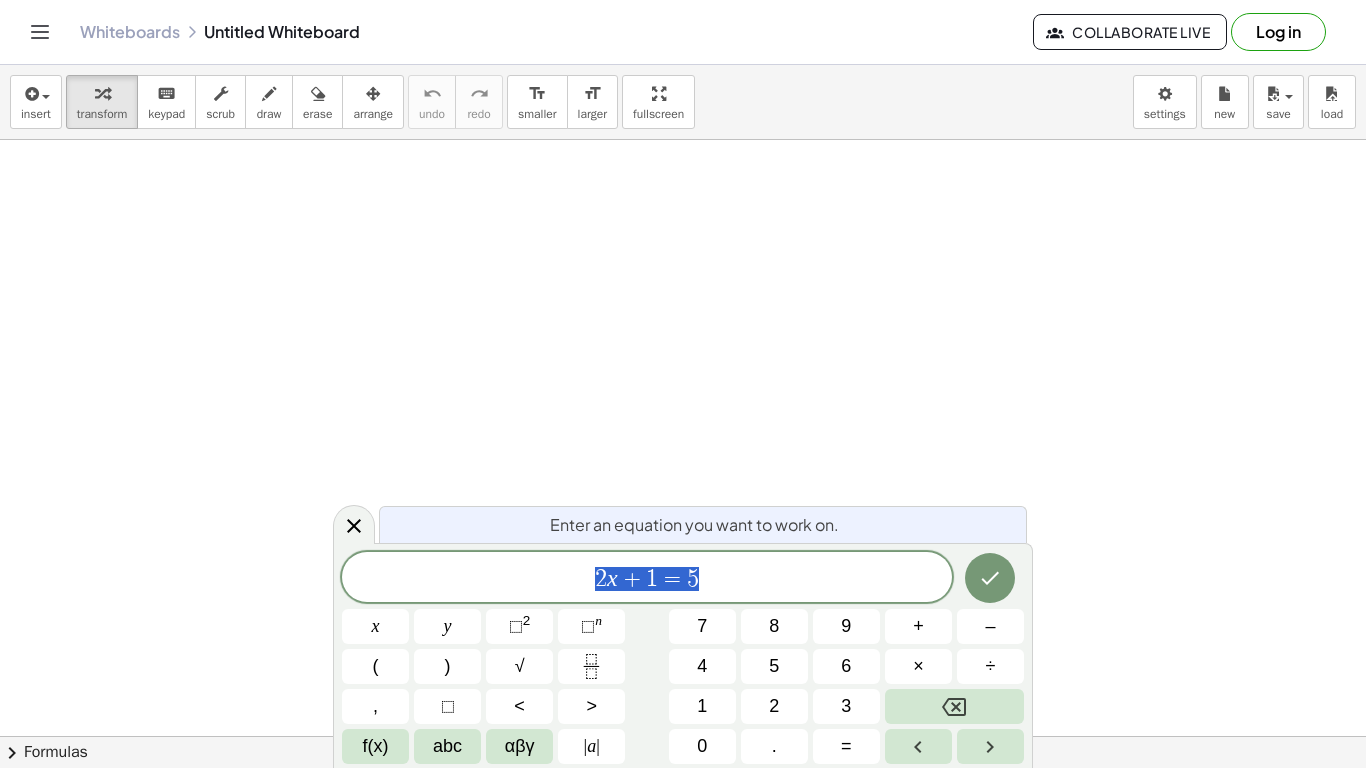 scroll, scrollTop: 1, scrollLeft: 0, axis: vertical 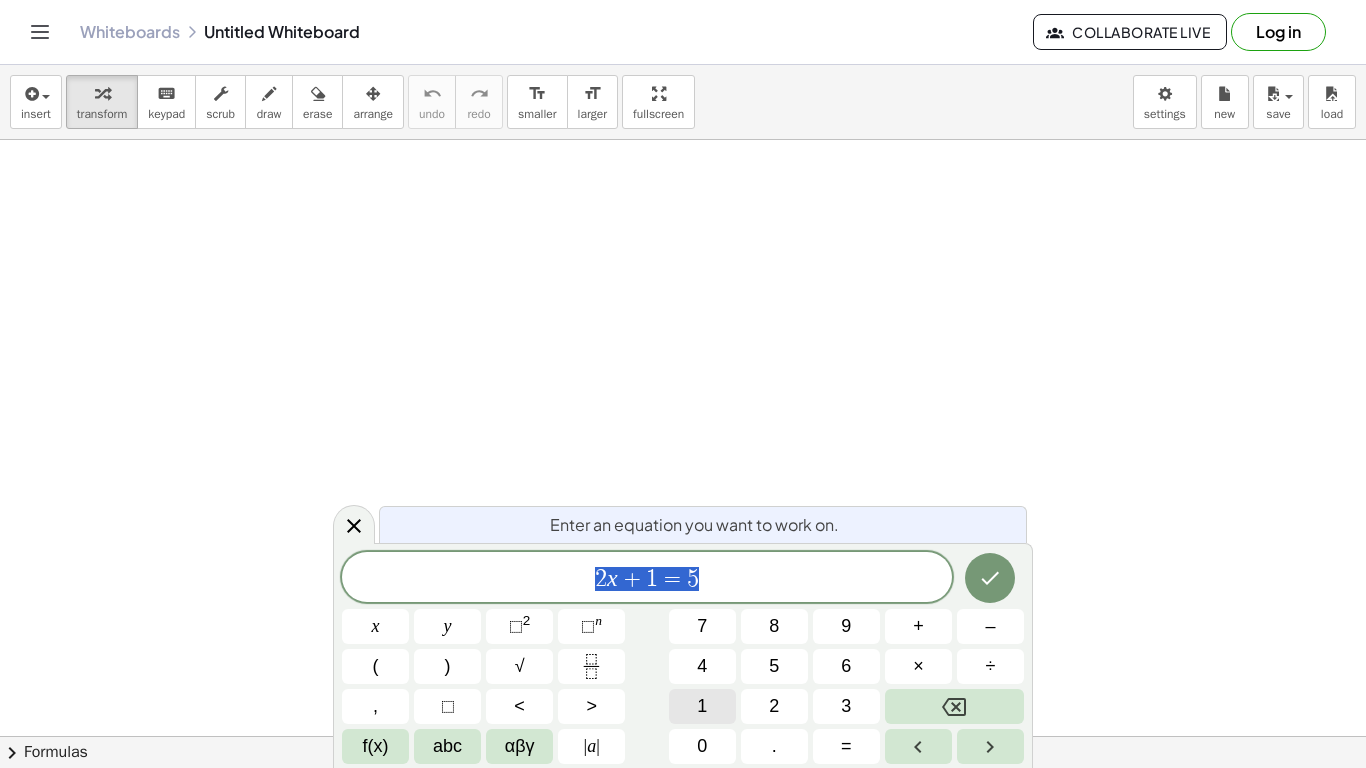 click on "1" at bounding box center [702, 706] 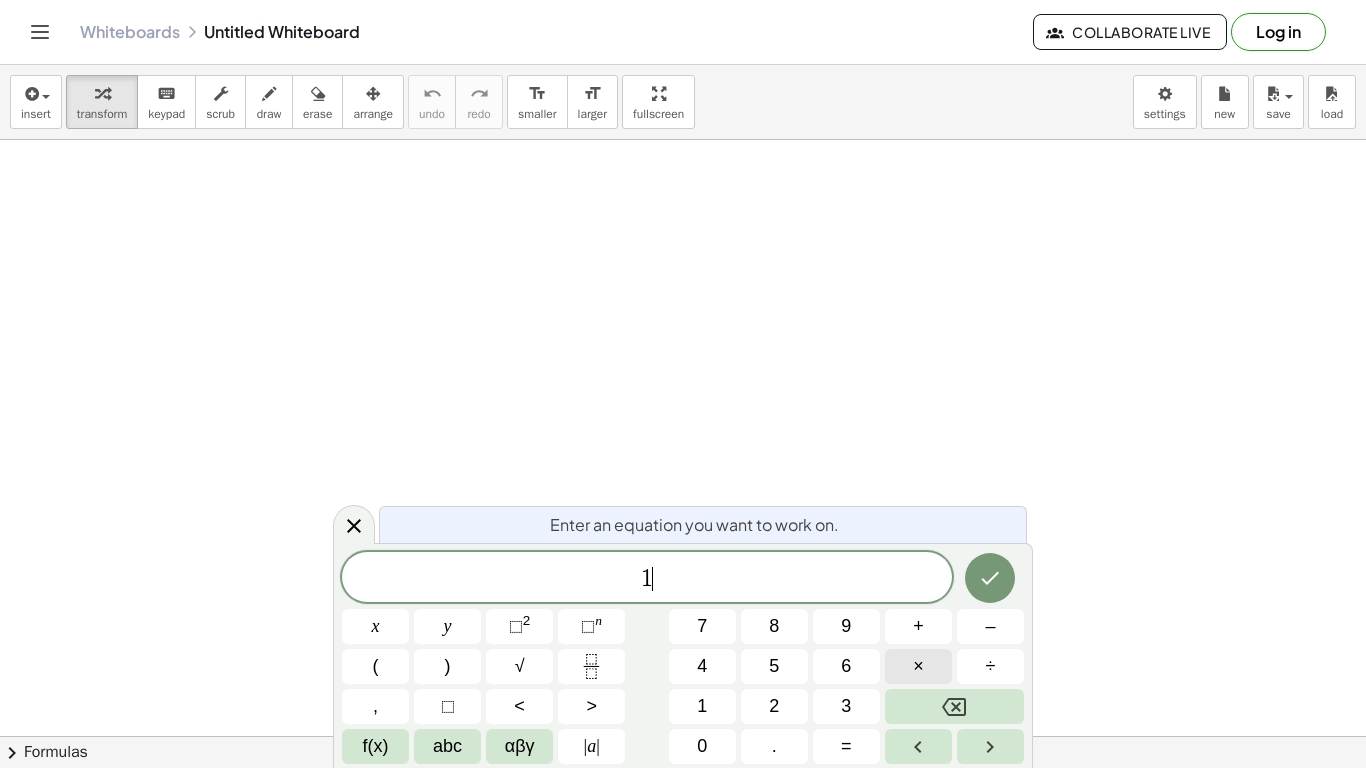 click on "×" at bounding box center (918, 666) 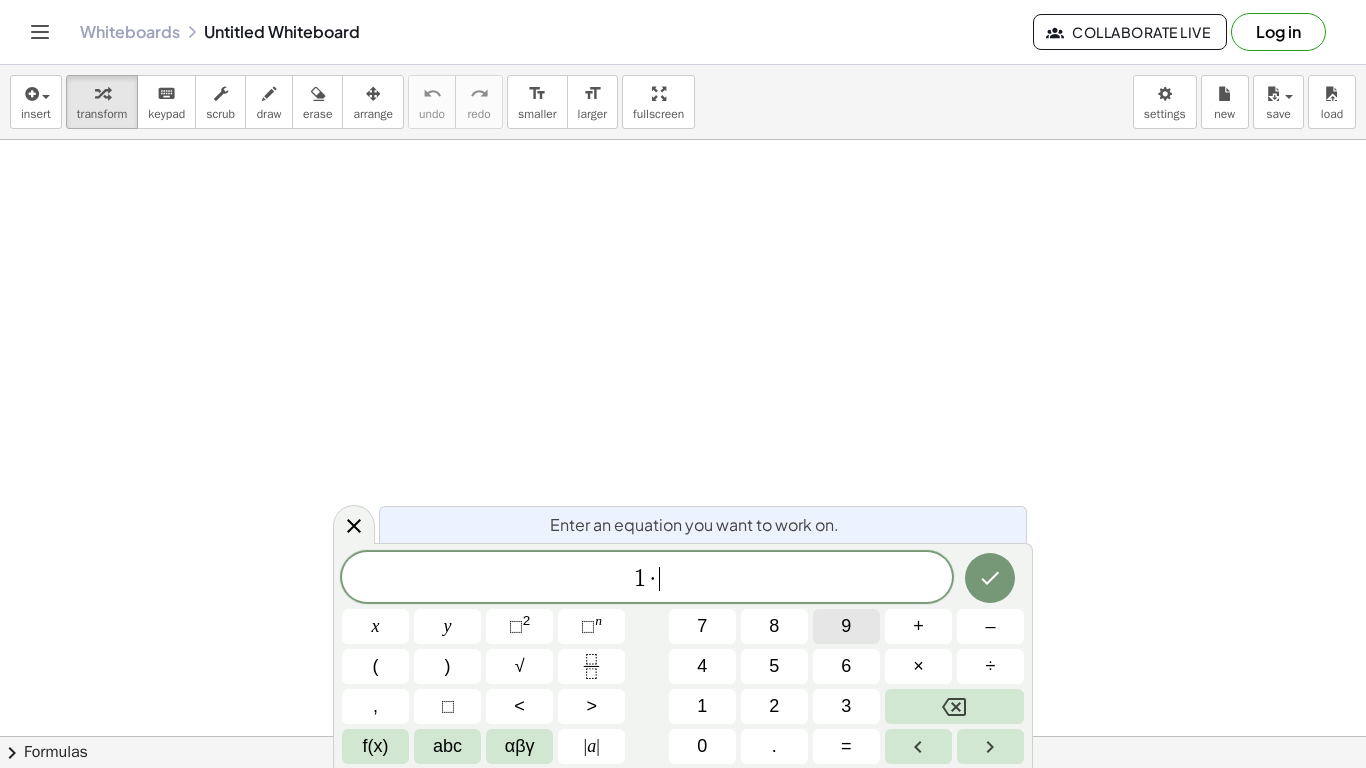 click on "9" at bounding box center (846, 626) 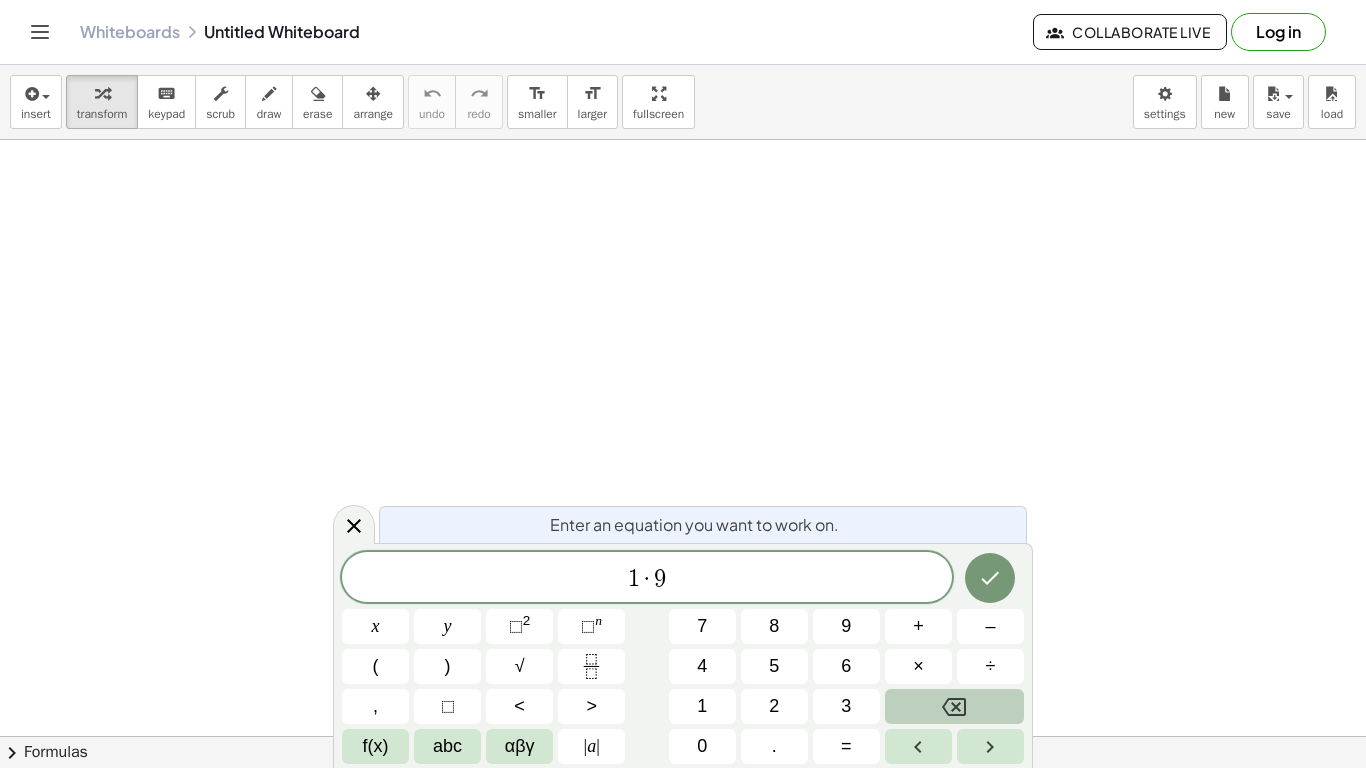 click at bounding box center (954, 706) 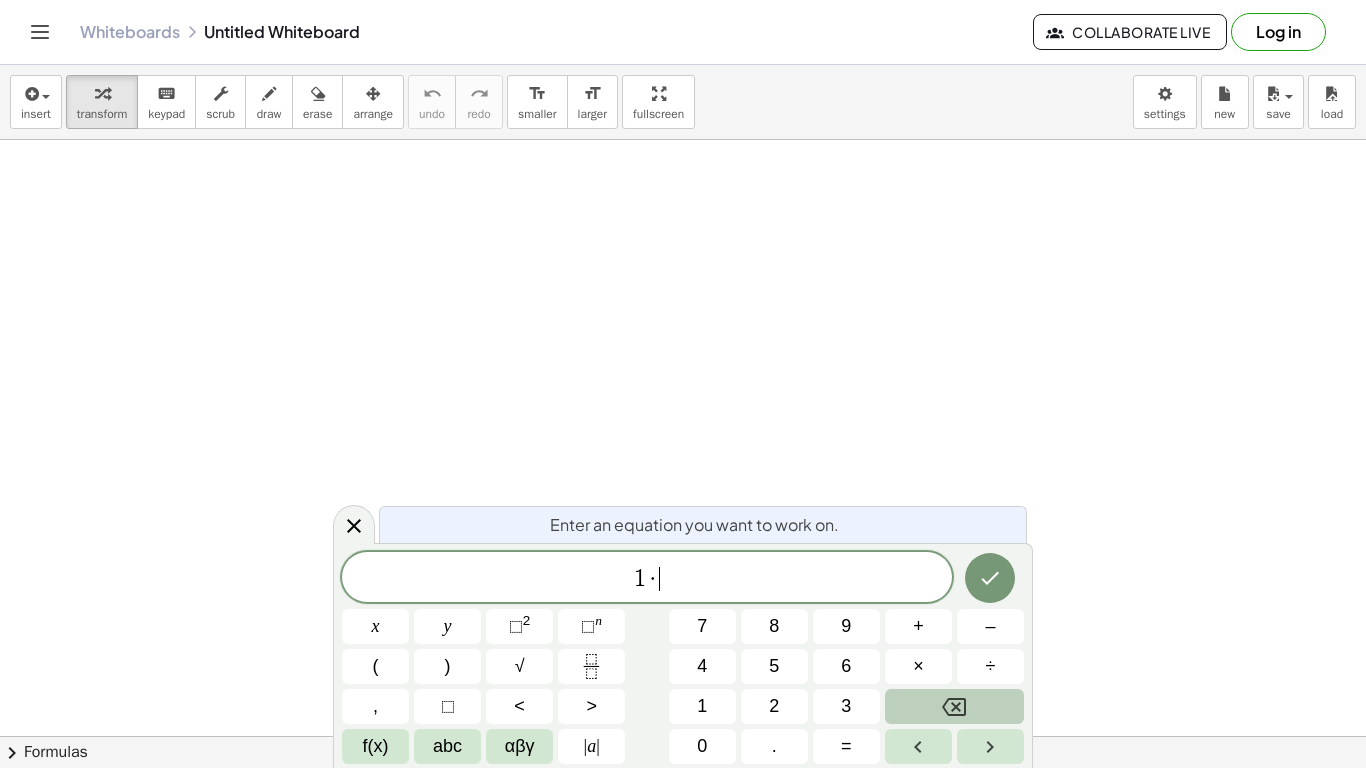 click at bounding box center (954, 706) 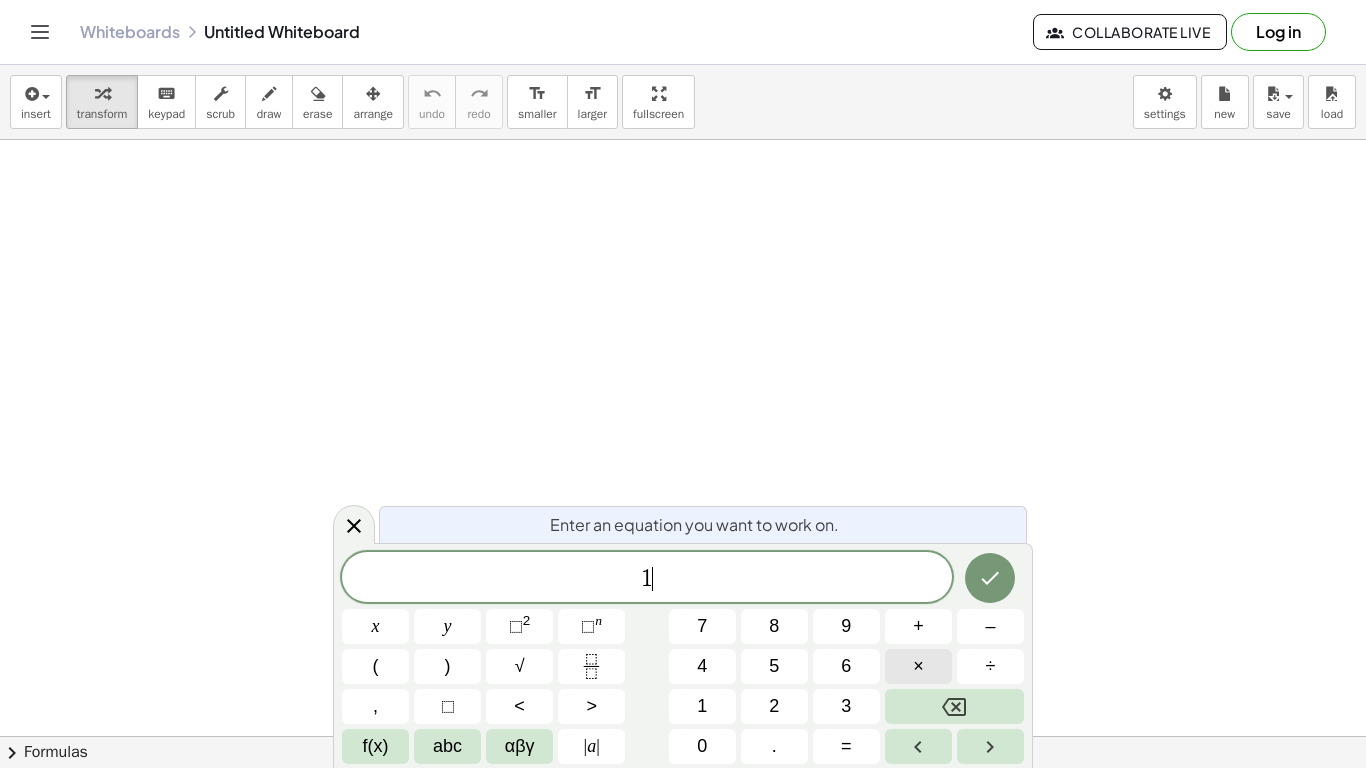 click on "×" at bounding box center (918, 666) 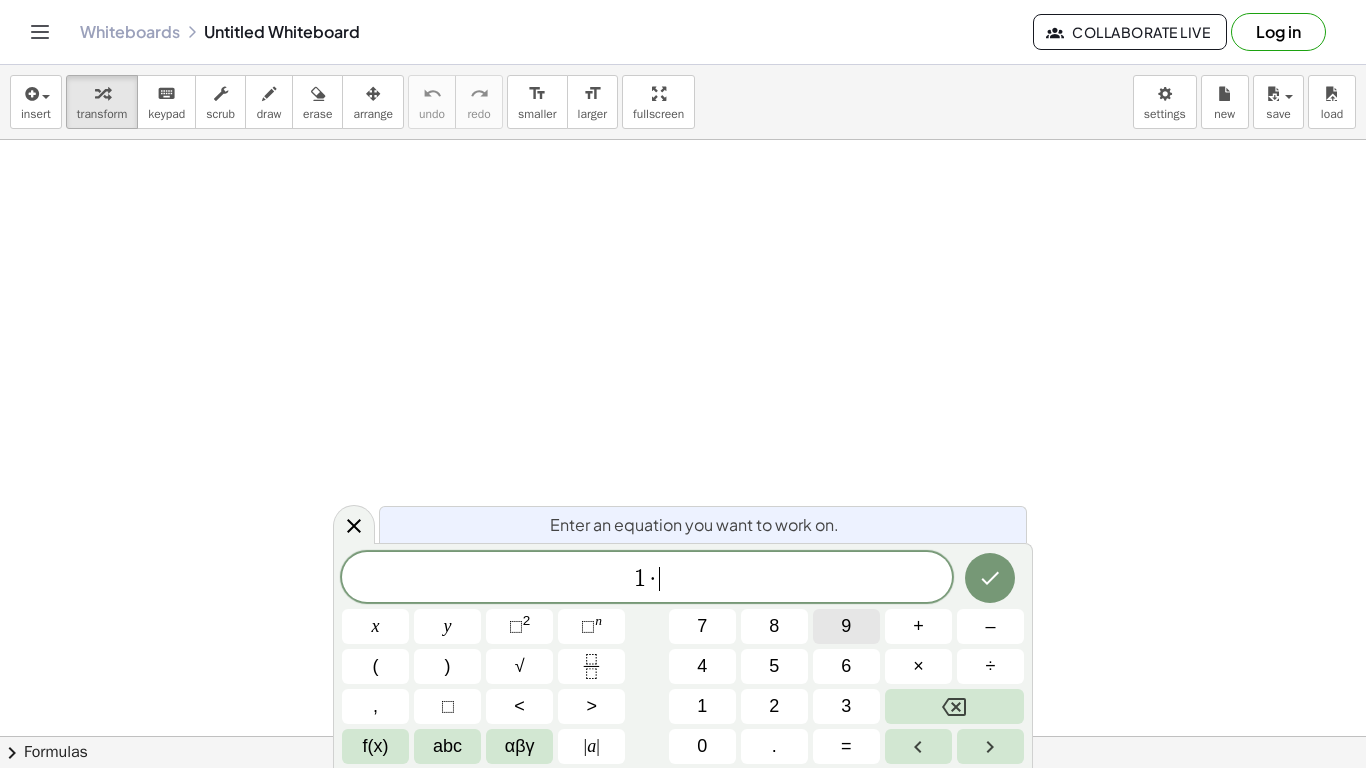 click on "9" at bounding box center (846, 626) 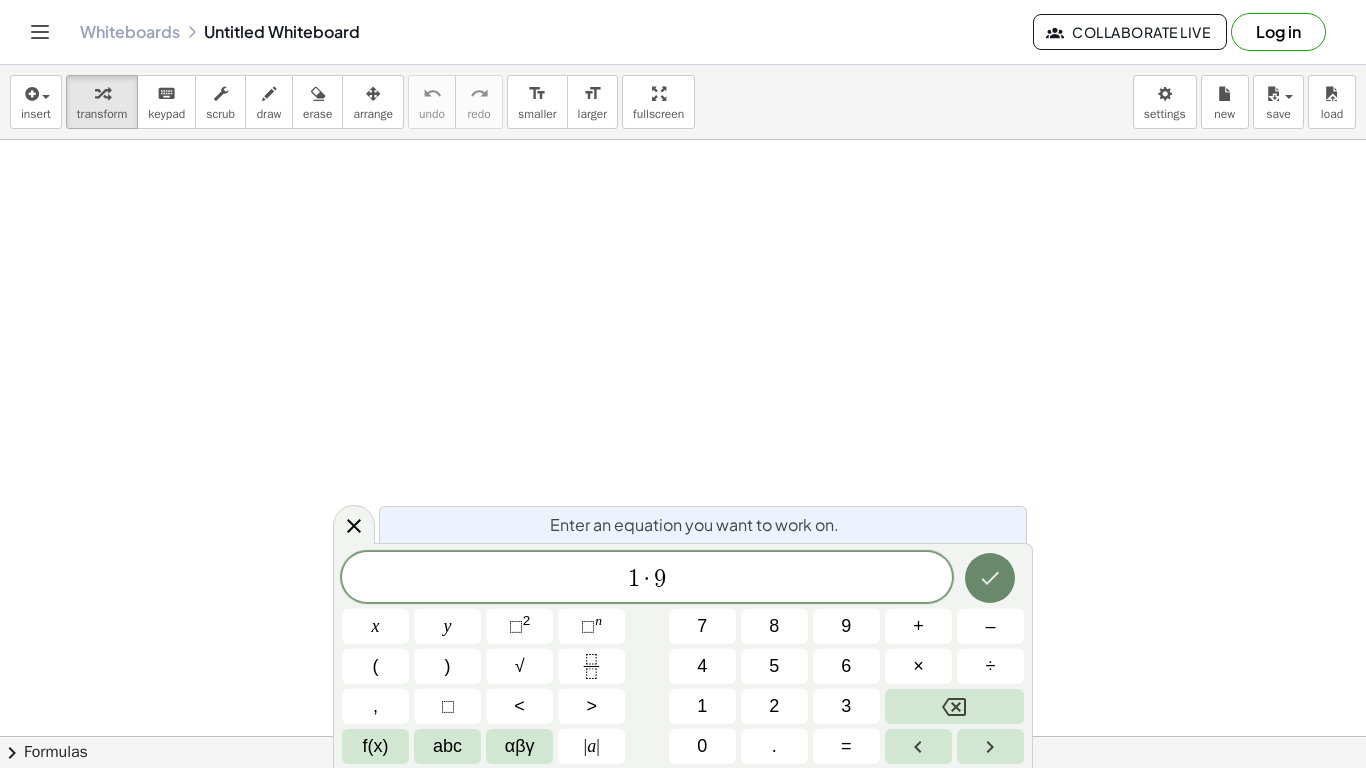 click 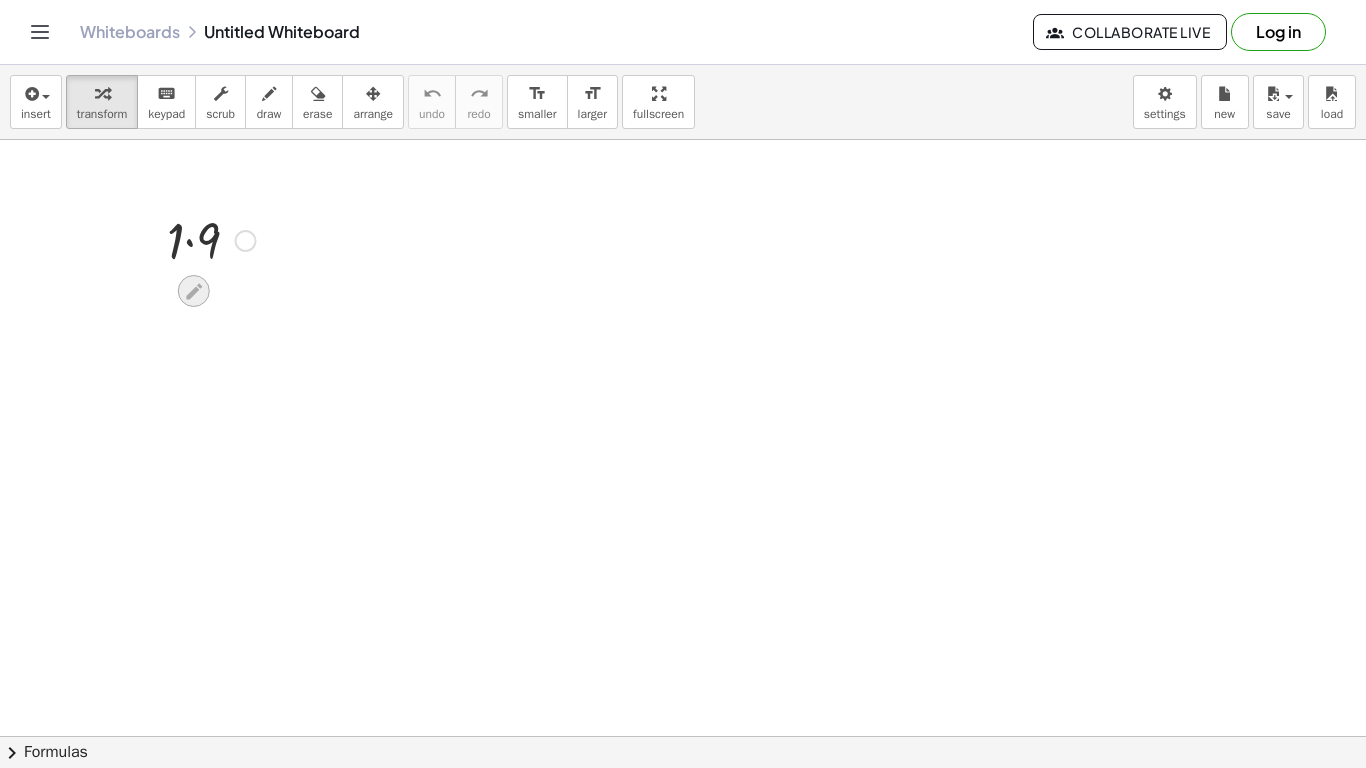 click at bounding box center [194, 291] 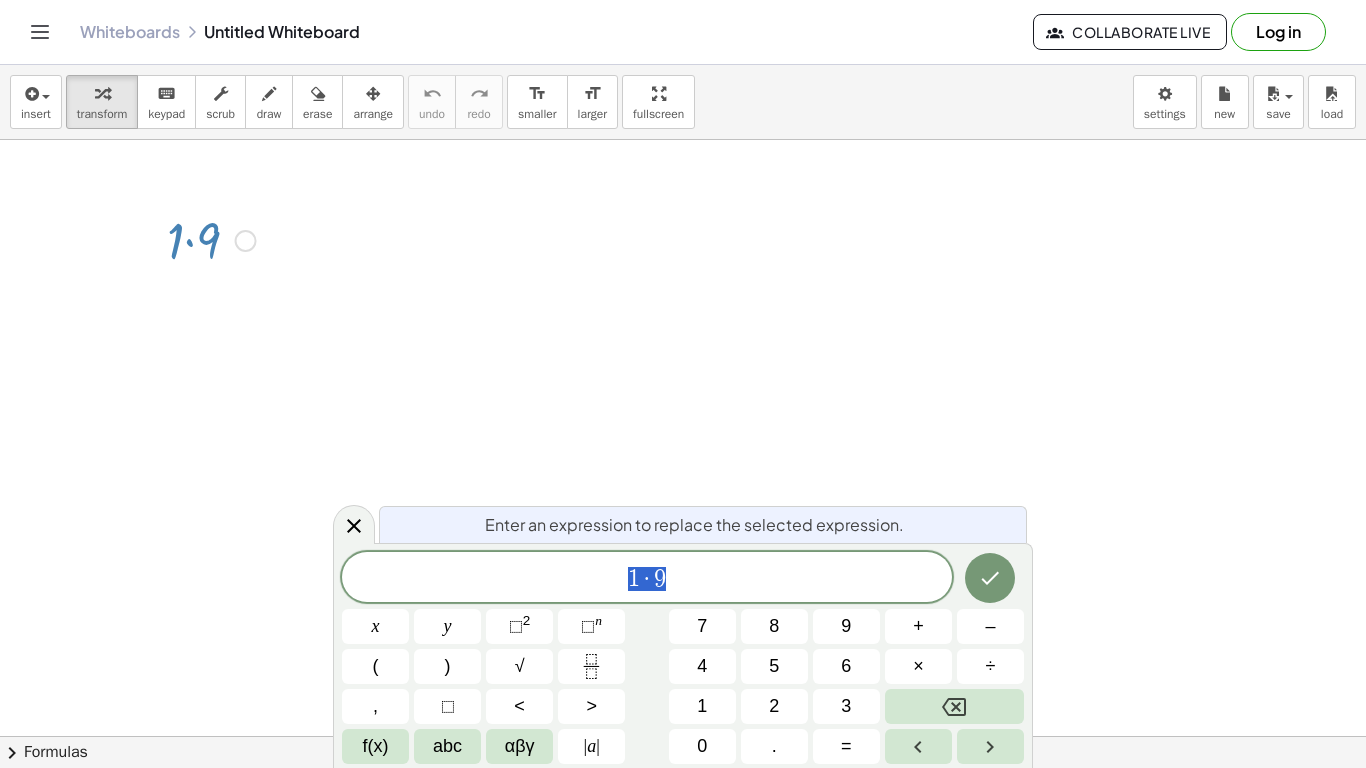scroll, scrollTop: 2, scrollLeft: 0, axis: vertical 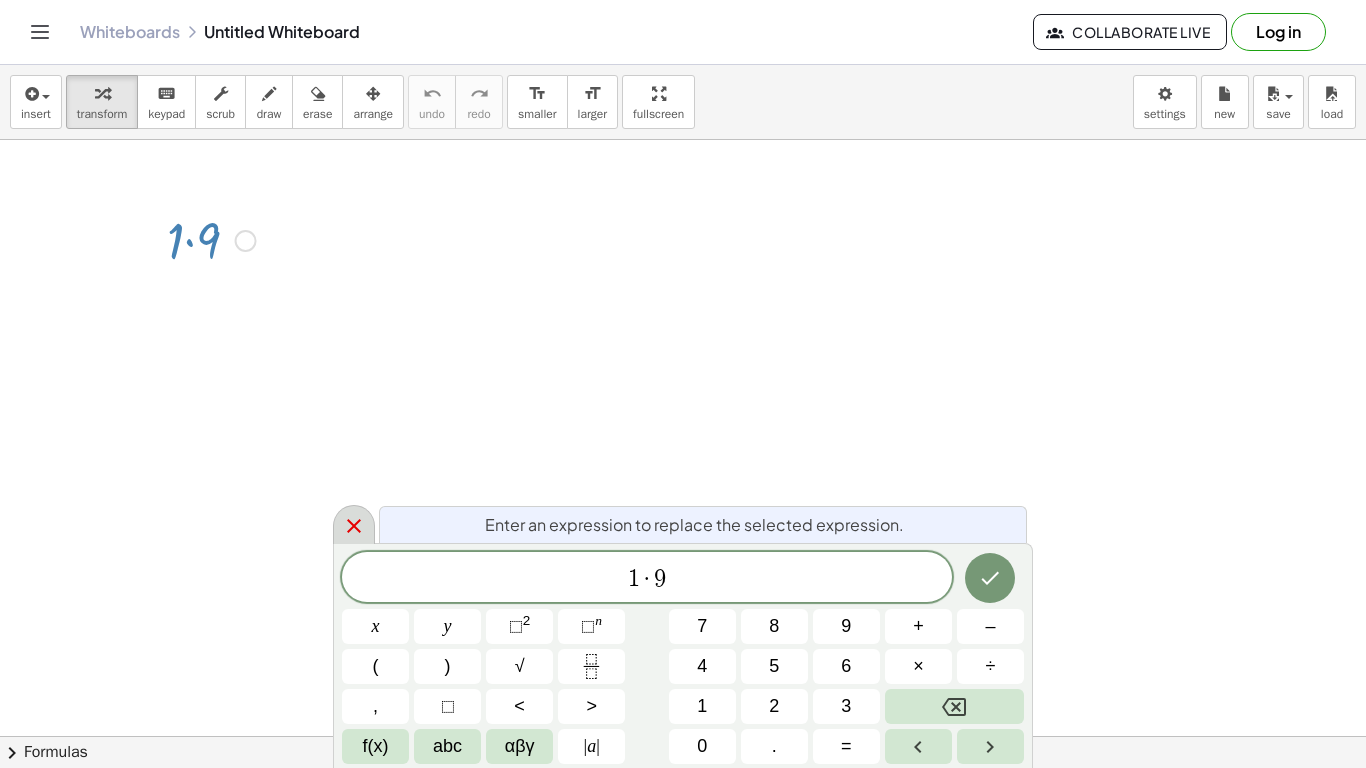 click 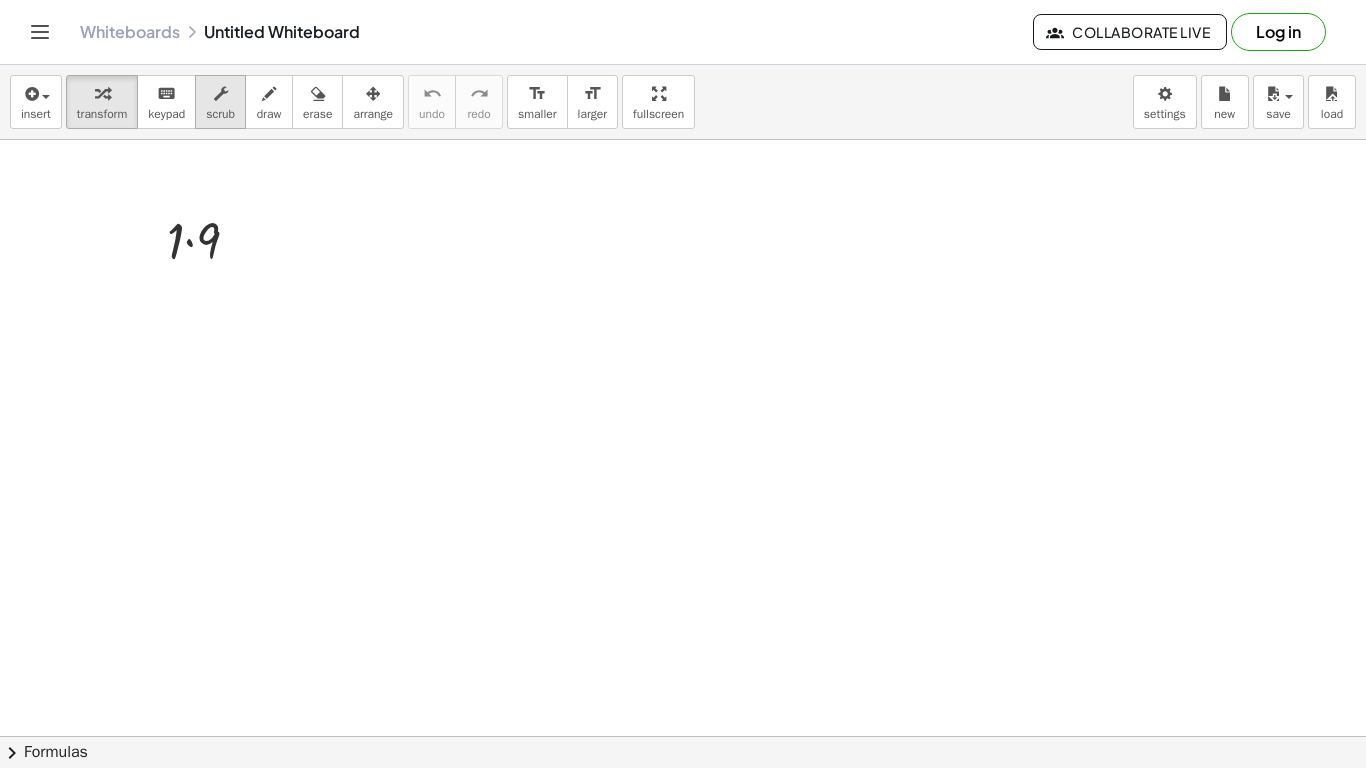 click on "scrub" at bounding box center (220, 114) 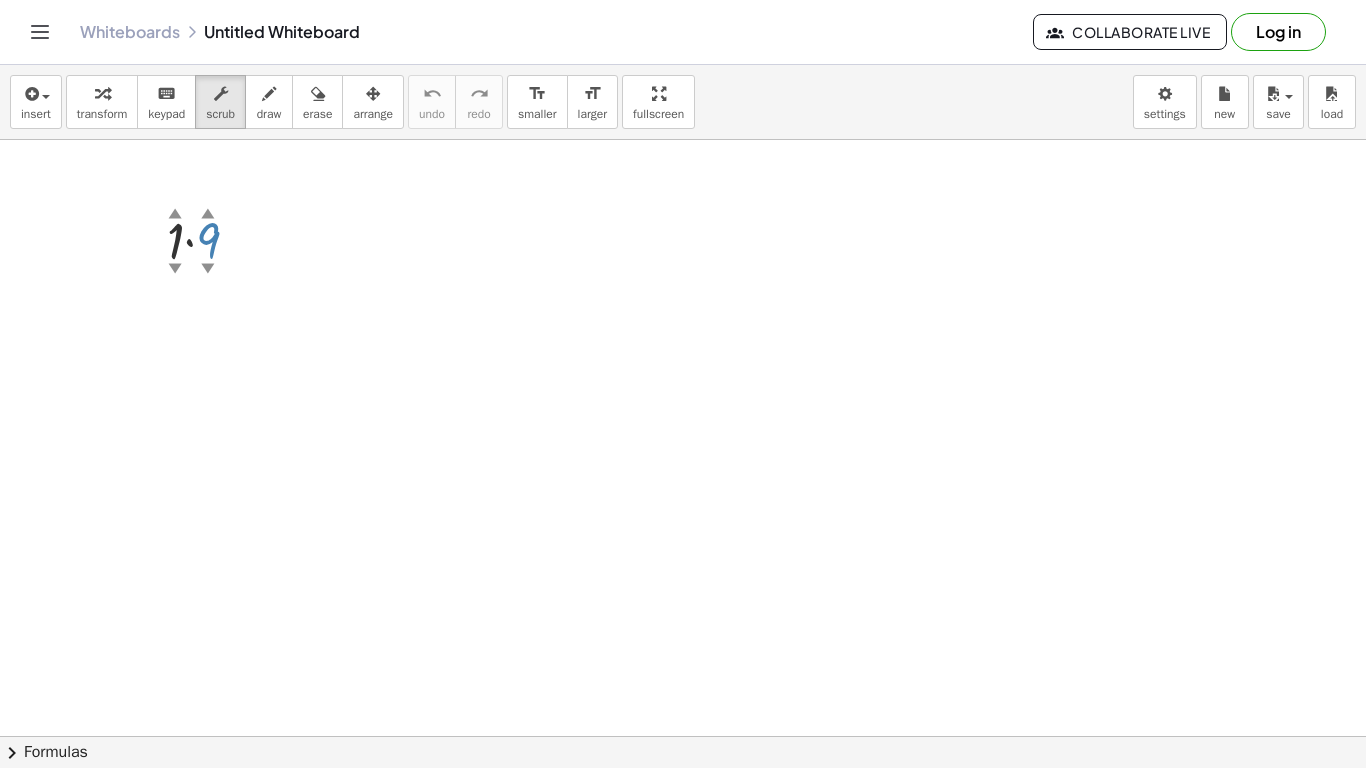 click at bounding box center [211, 239] 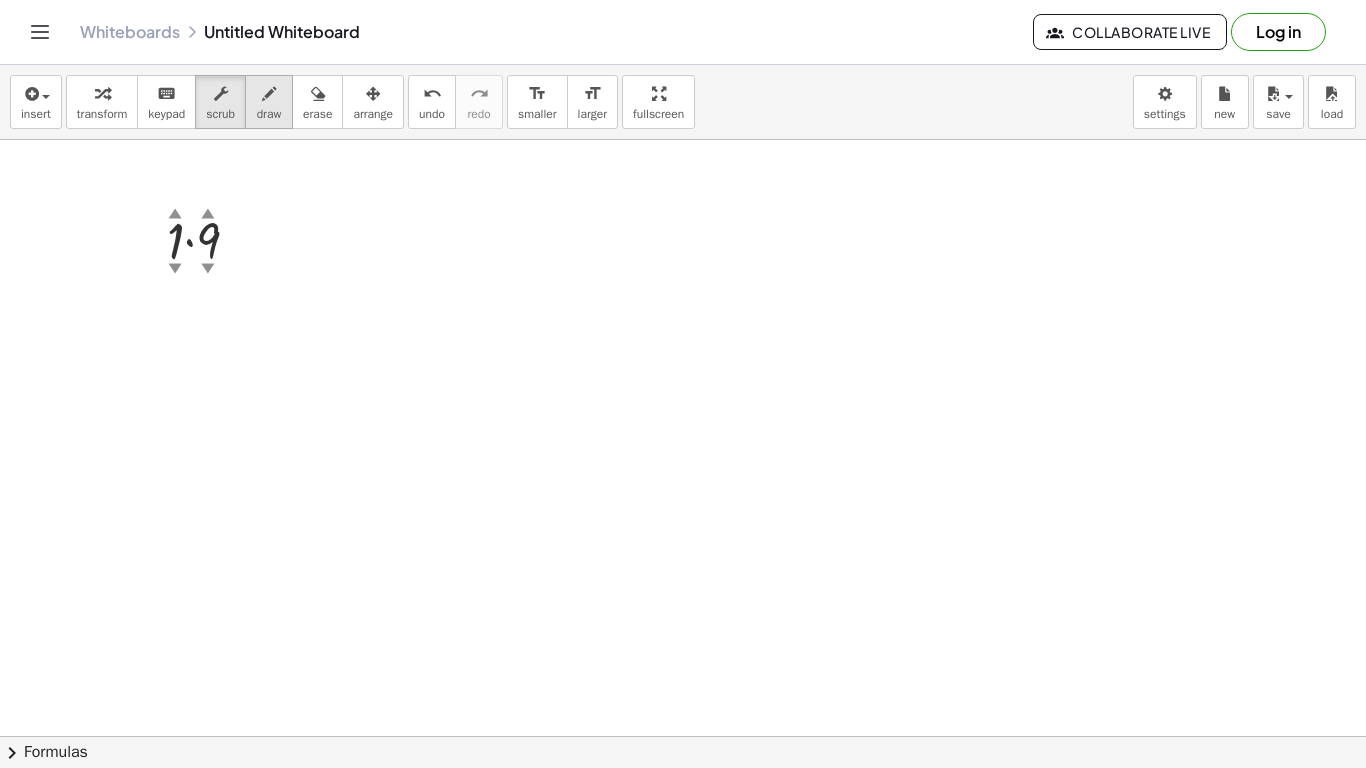 click at bounding box center [269, 93] 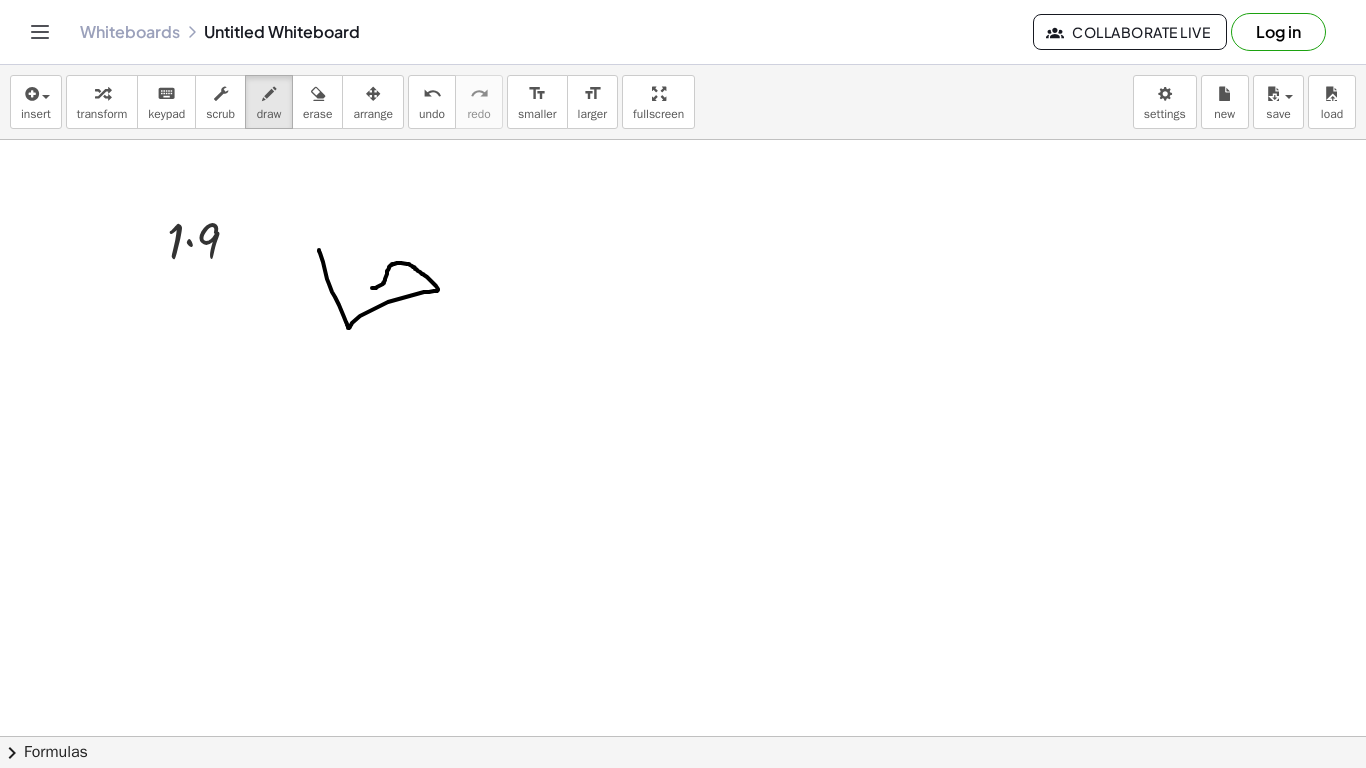 drag, startPoint x: 319, startPoint y: 250, endPoint x: 356, endPoint y: 271, distance: 42.544094 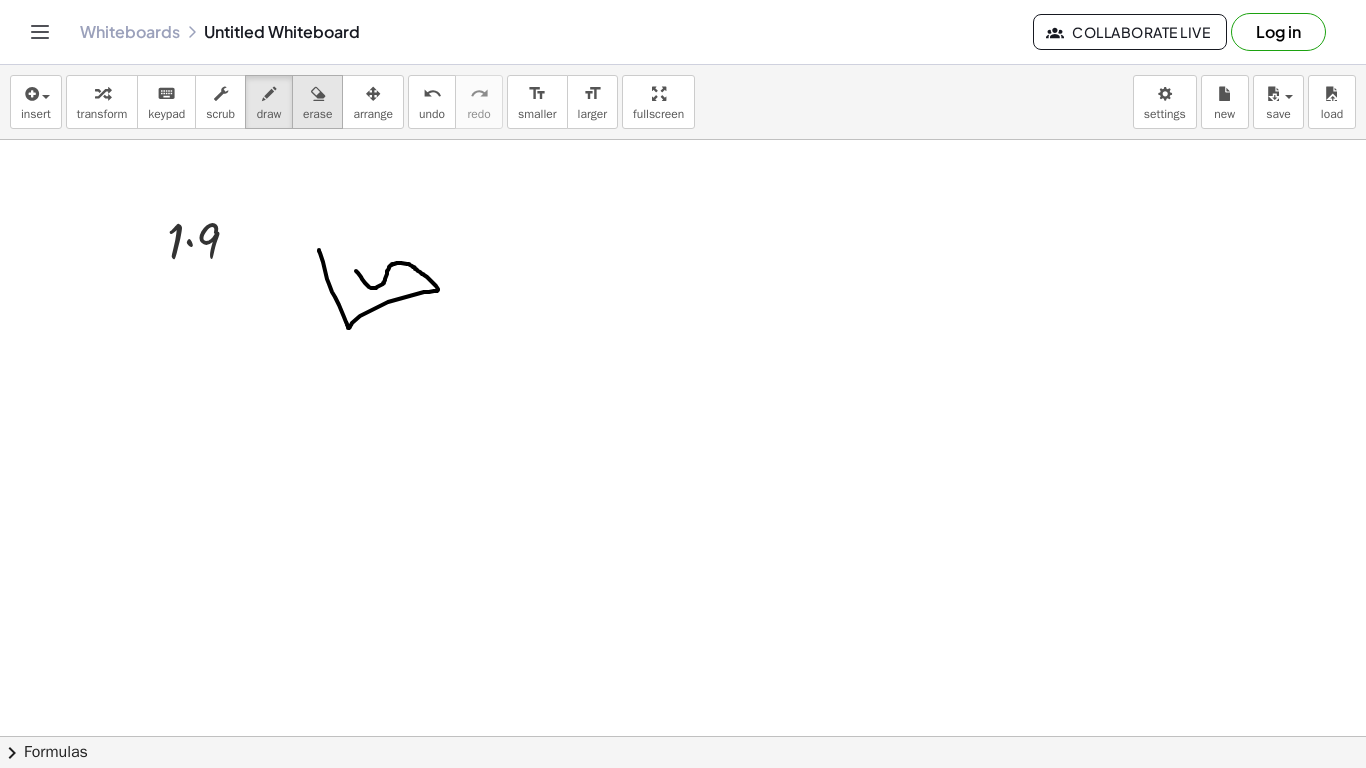 click on "erase" at bounding box center (317, 114) 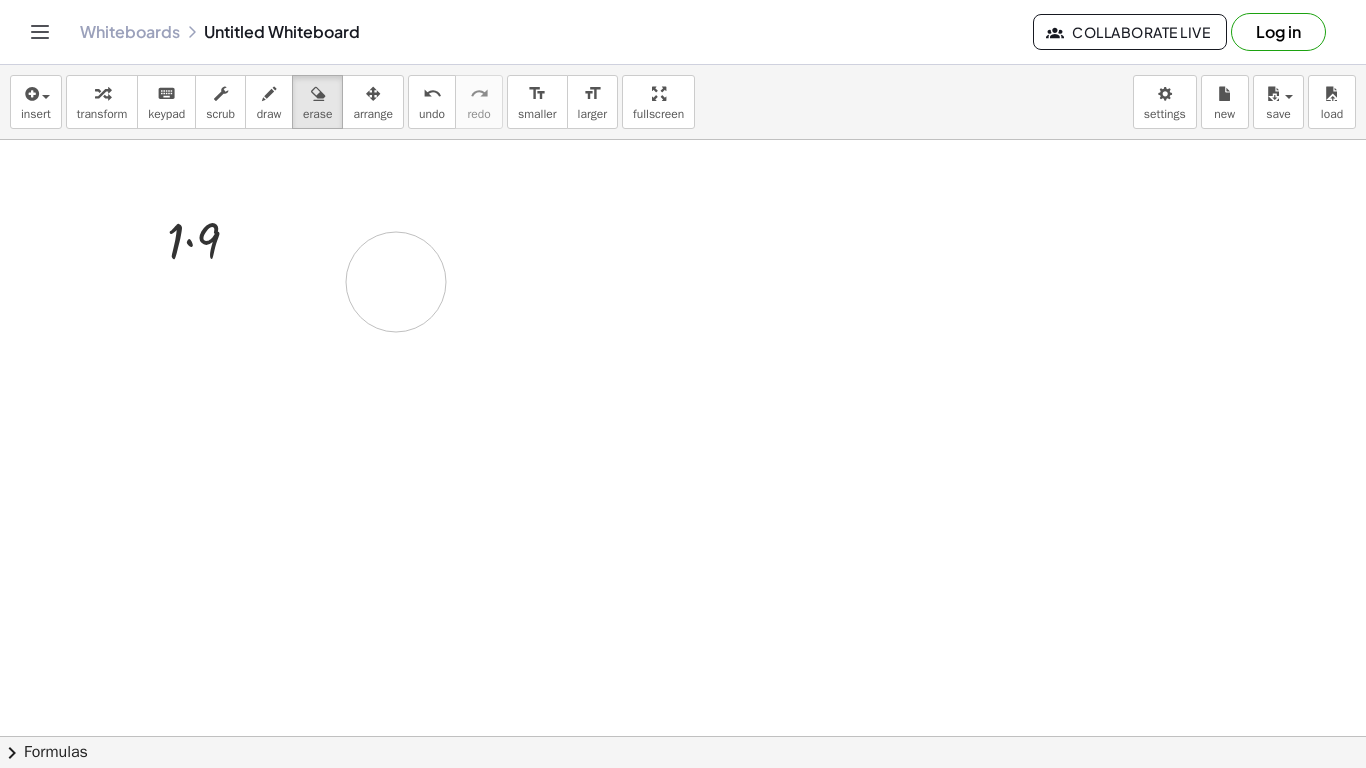 drag, startPoint x: 317, startPoint y: 249, endPoint x: 398, endPoint y: 282, distance: 87.46428 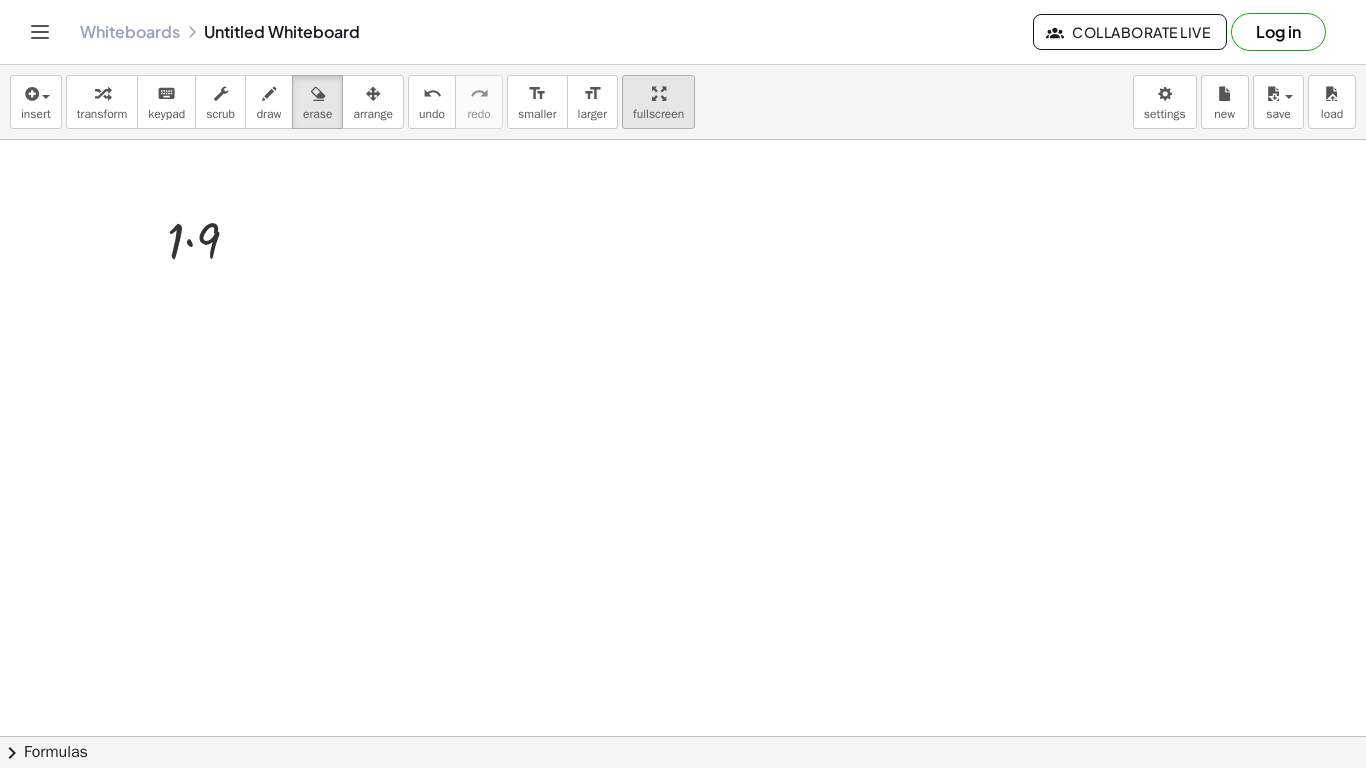 click on "fullscreen" at bounding box center (658, 114) 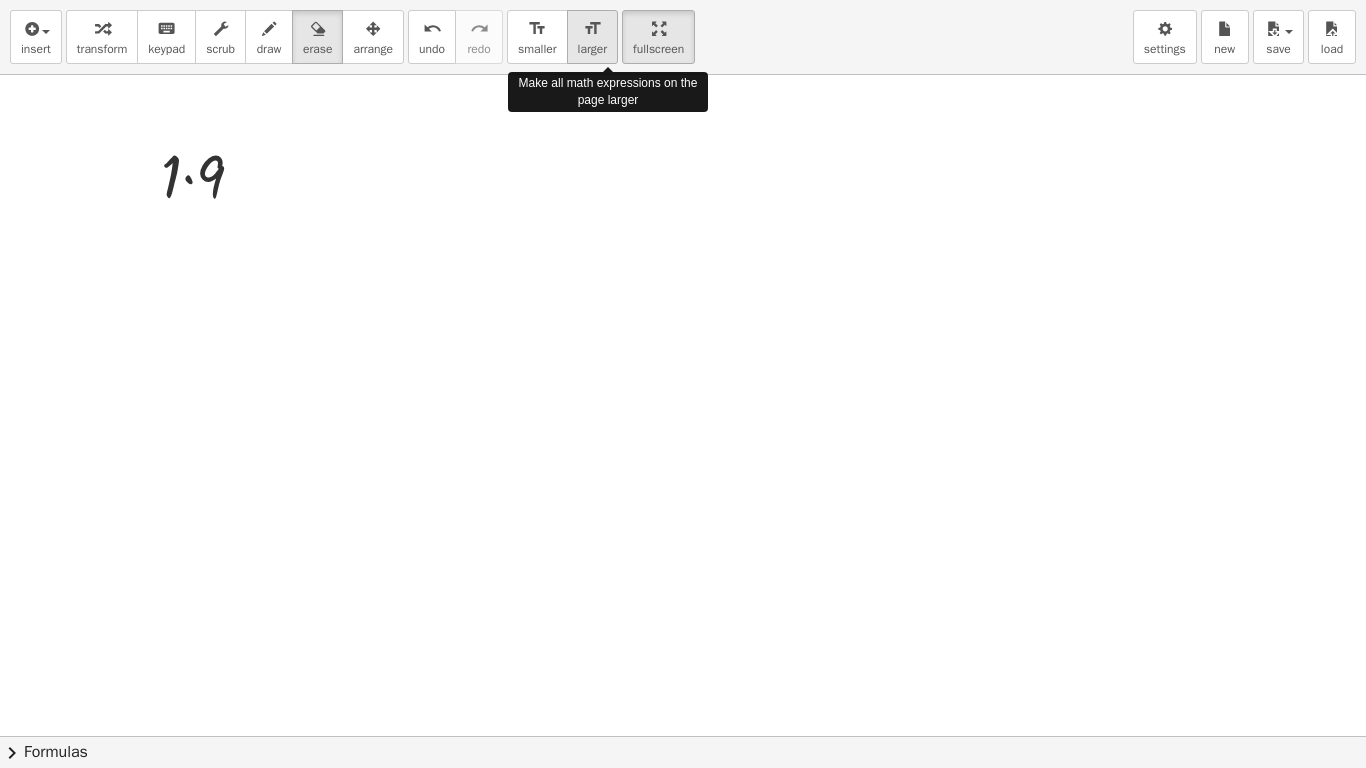 click on "larger" at bounding box center (592, 49) 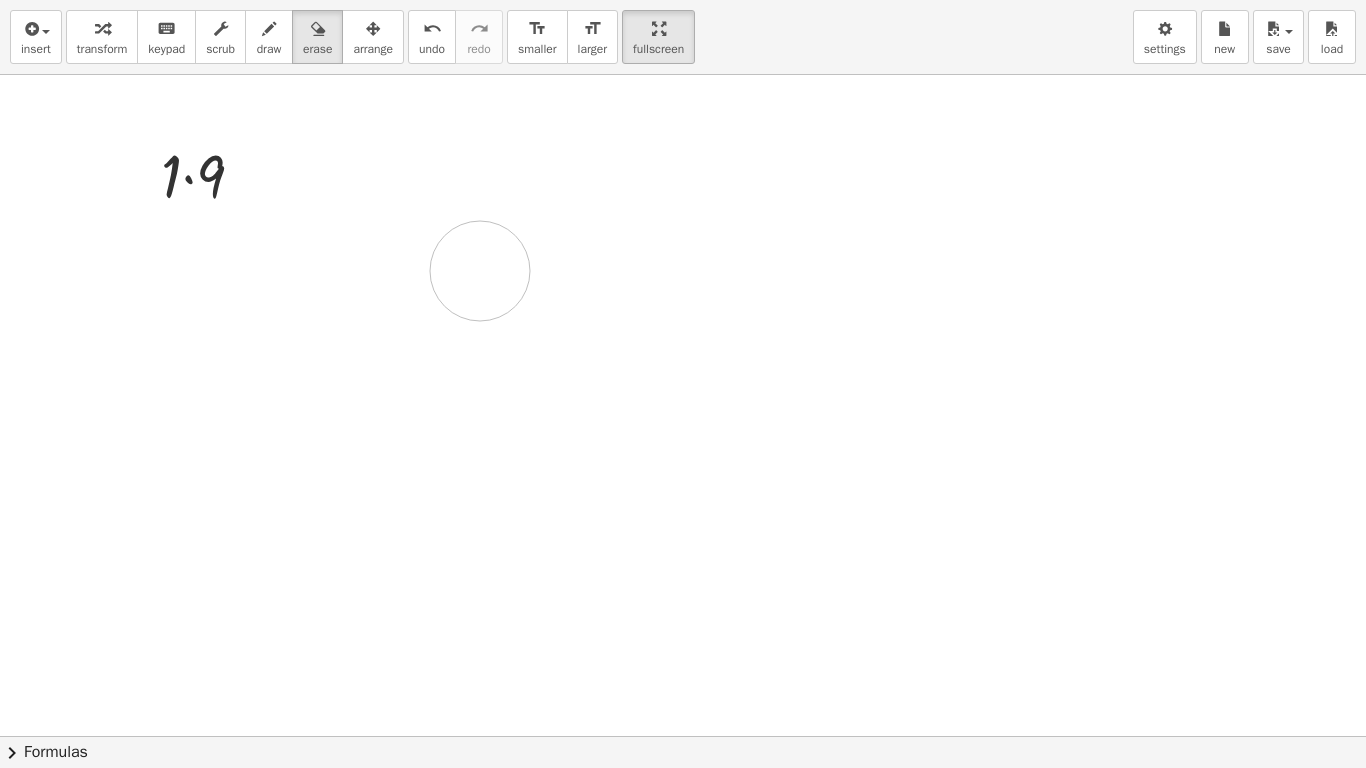 drag, startPoint x: 455, startPoint y: 230, endPoint x: 624, endPoint y: 240, distance: 169.2956 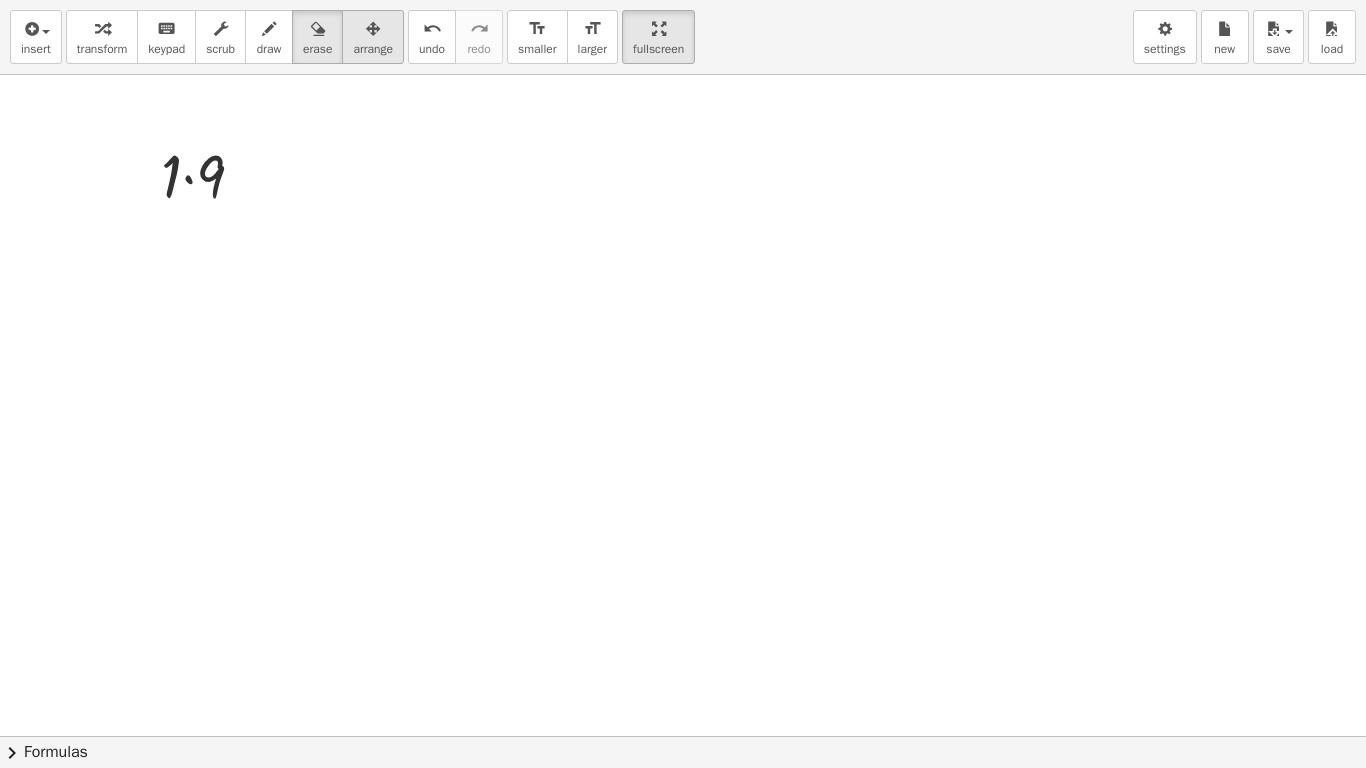 click on "arrange" at bounding box center (373, 49) 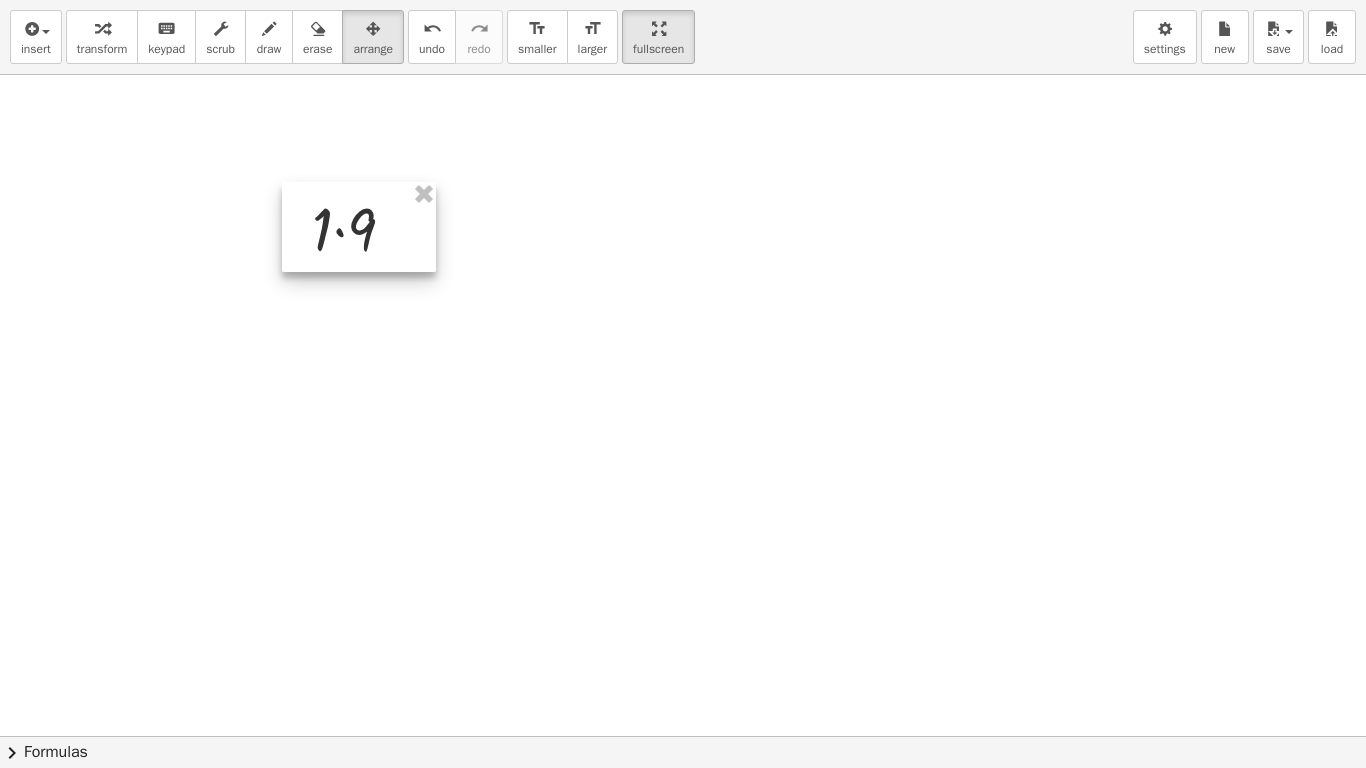 drag, startPoint x: 275, startPoint y: 183, endPoint x: 366, endPoint y: 234, distance: 104.316826 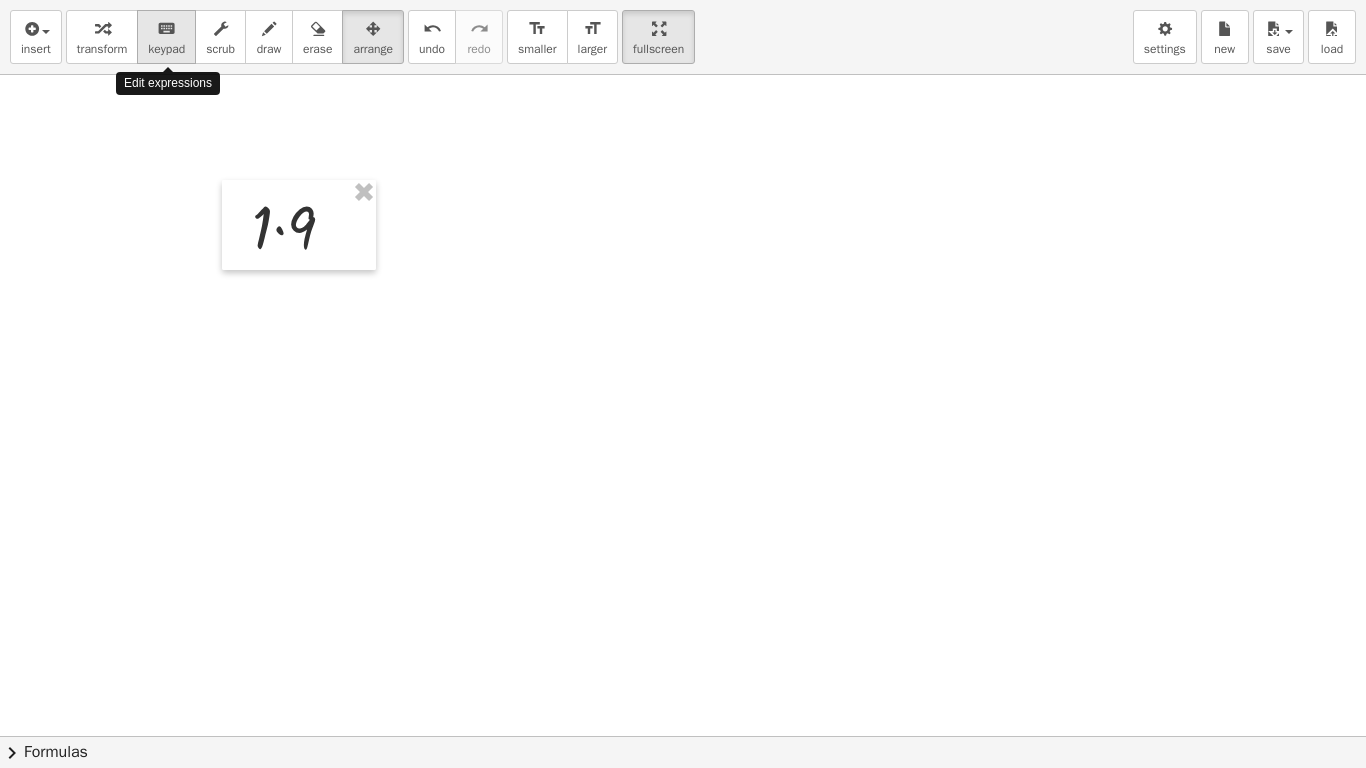 click on "keyboard keypad" at bounding box center [166, 37] 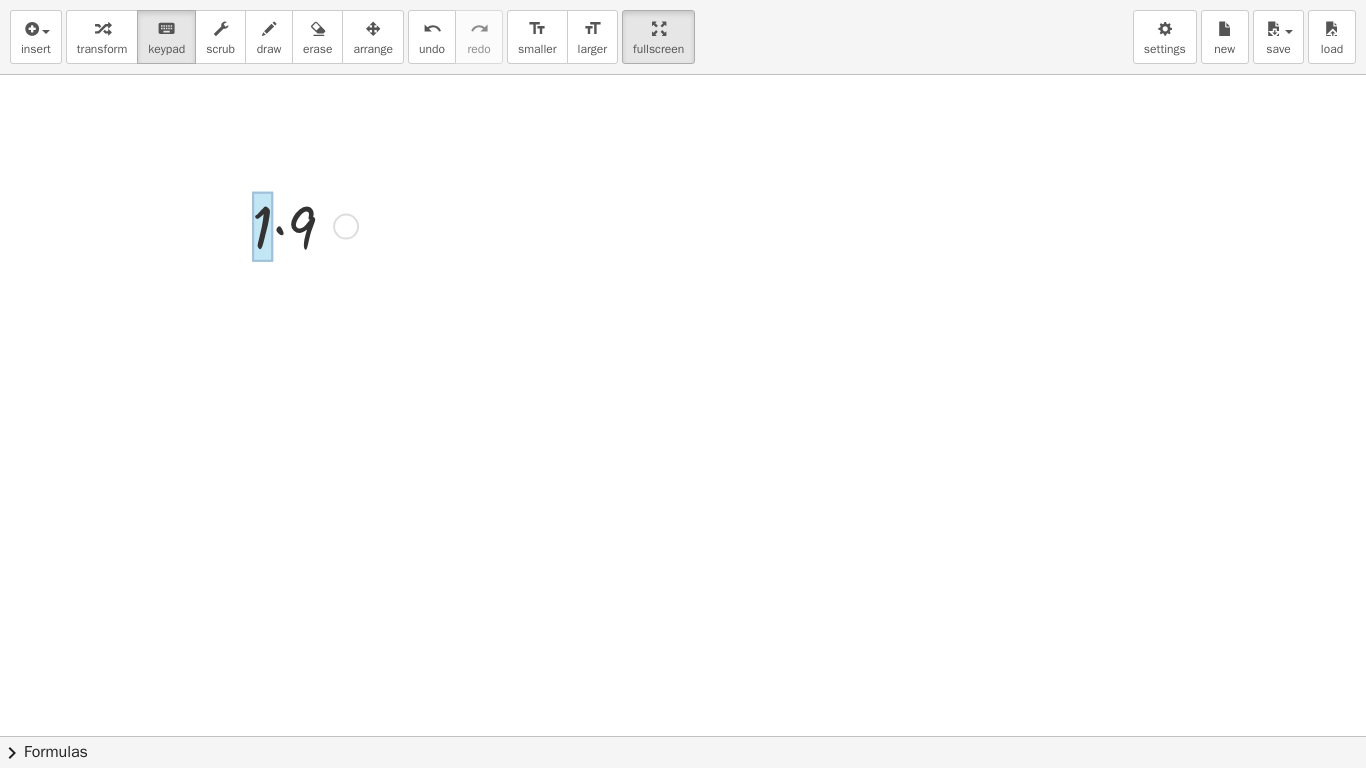 click at bounding box center [262, 227] 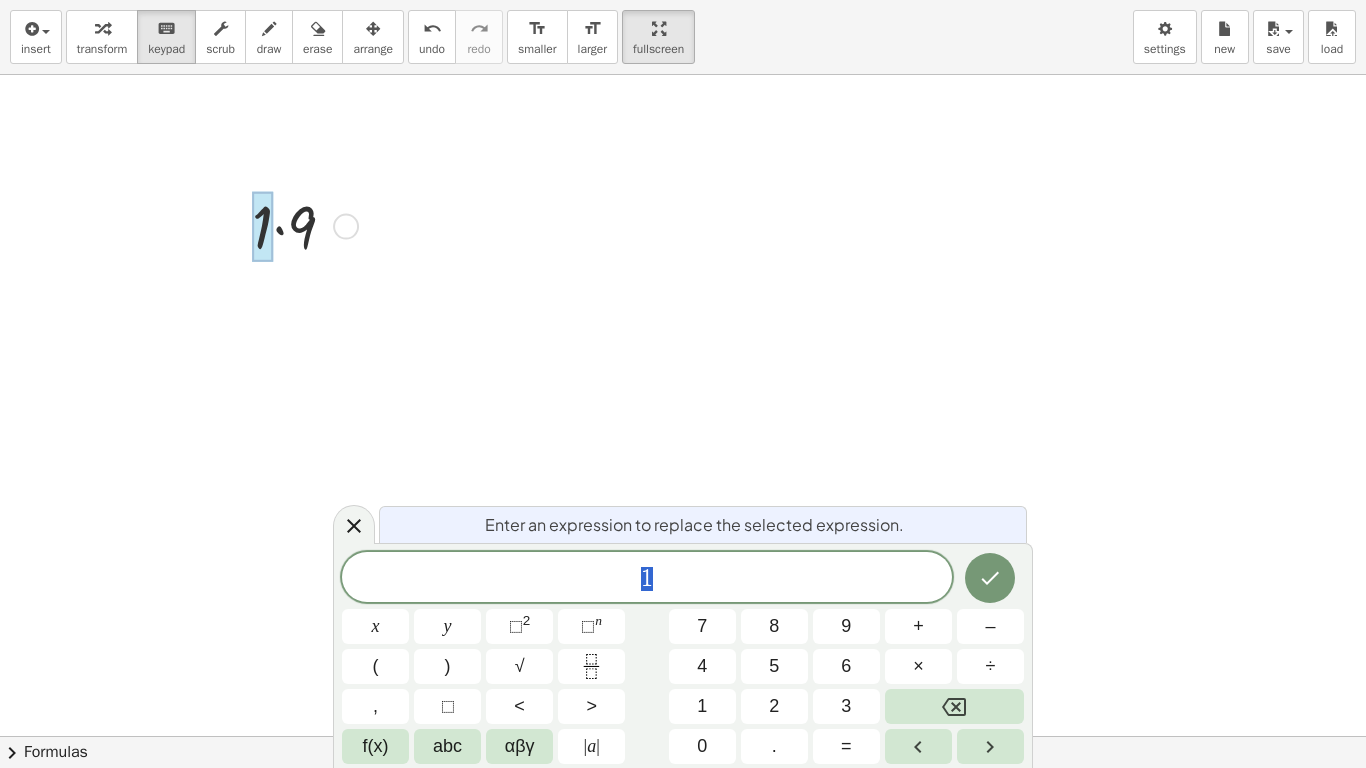 scroll, scrollTop: 1, scrollLeft: 0, axis: vertical 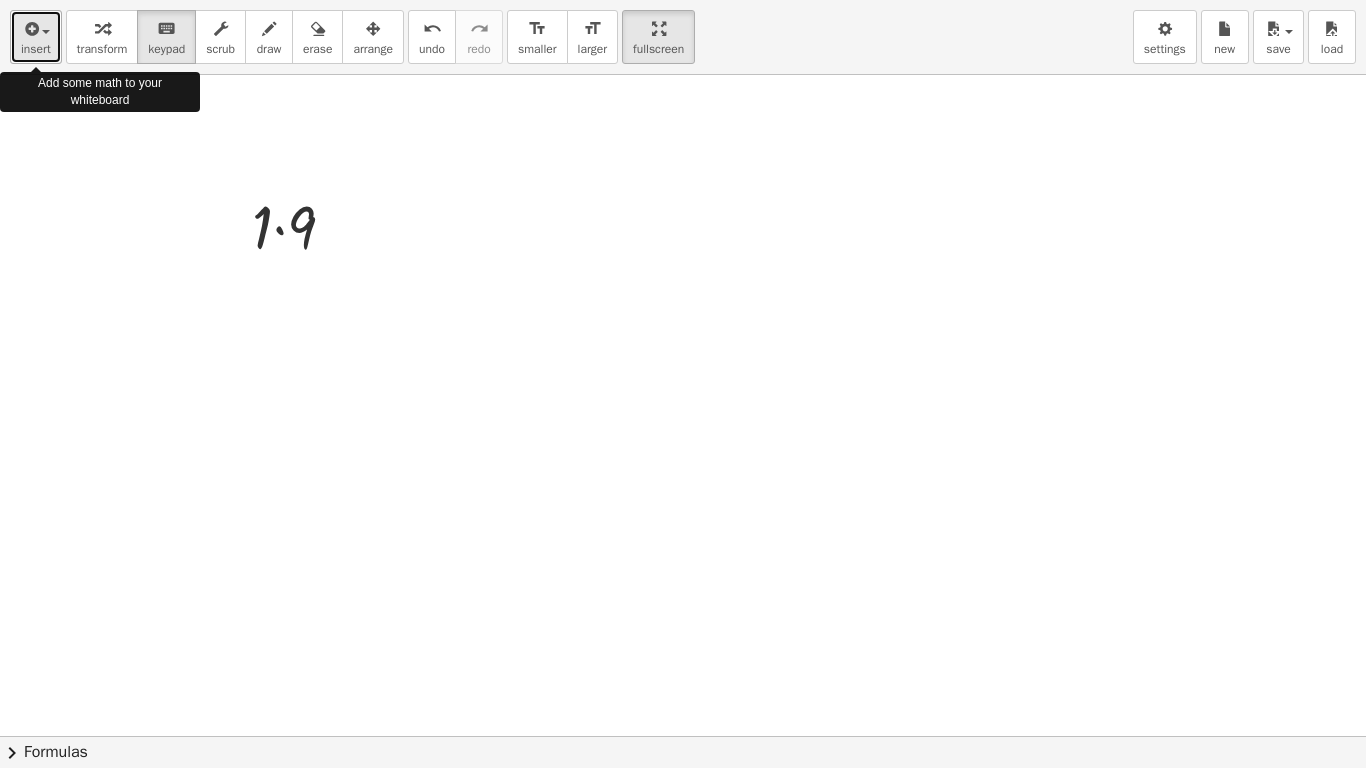 click at bounding box center (36, 28) 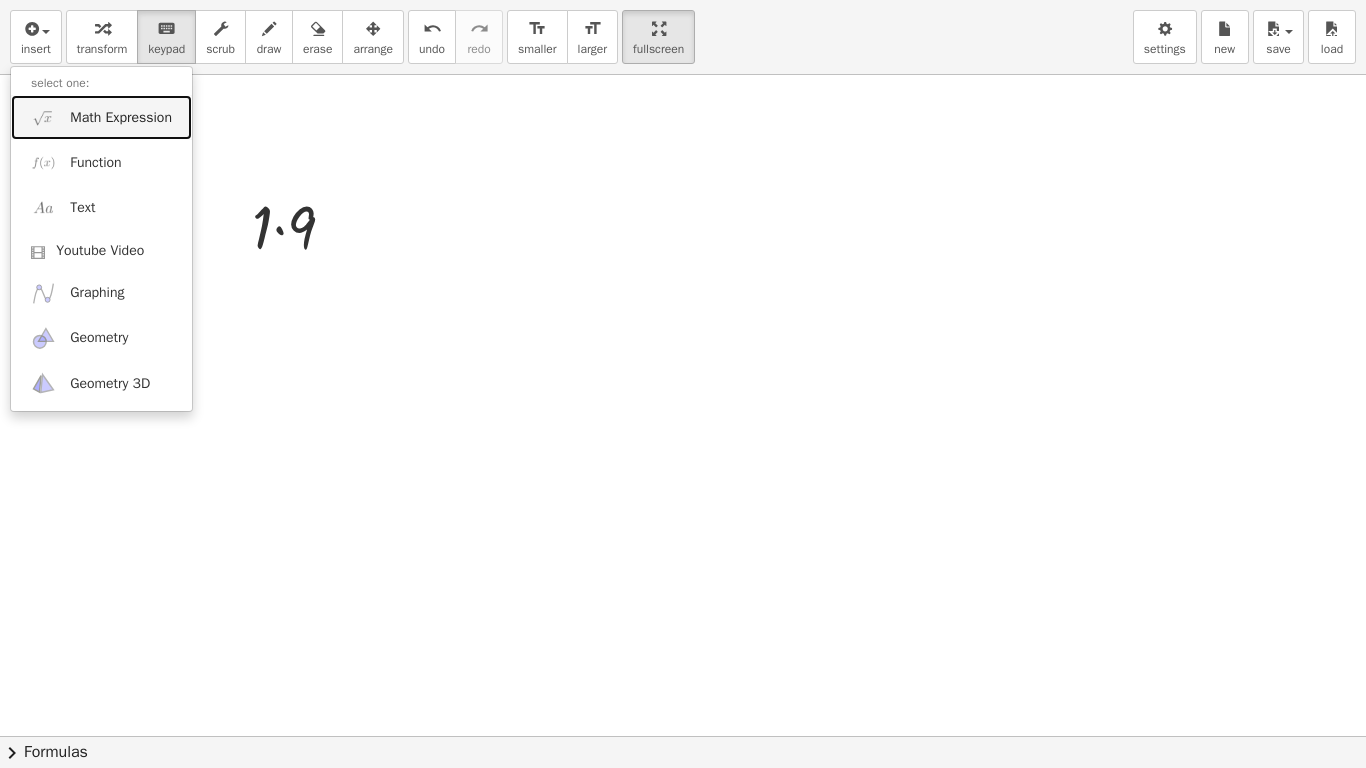 click on "Math Expression" at bounding box center [121, 118] 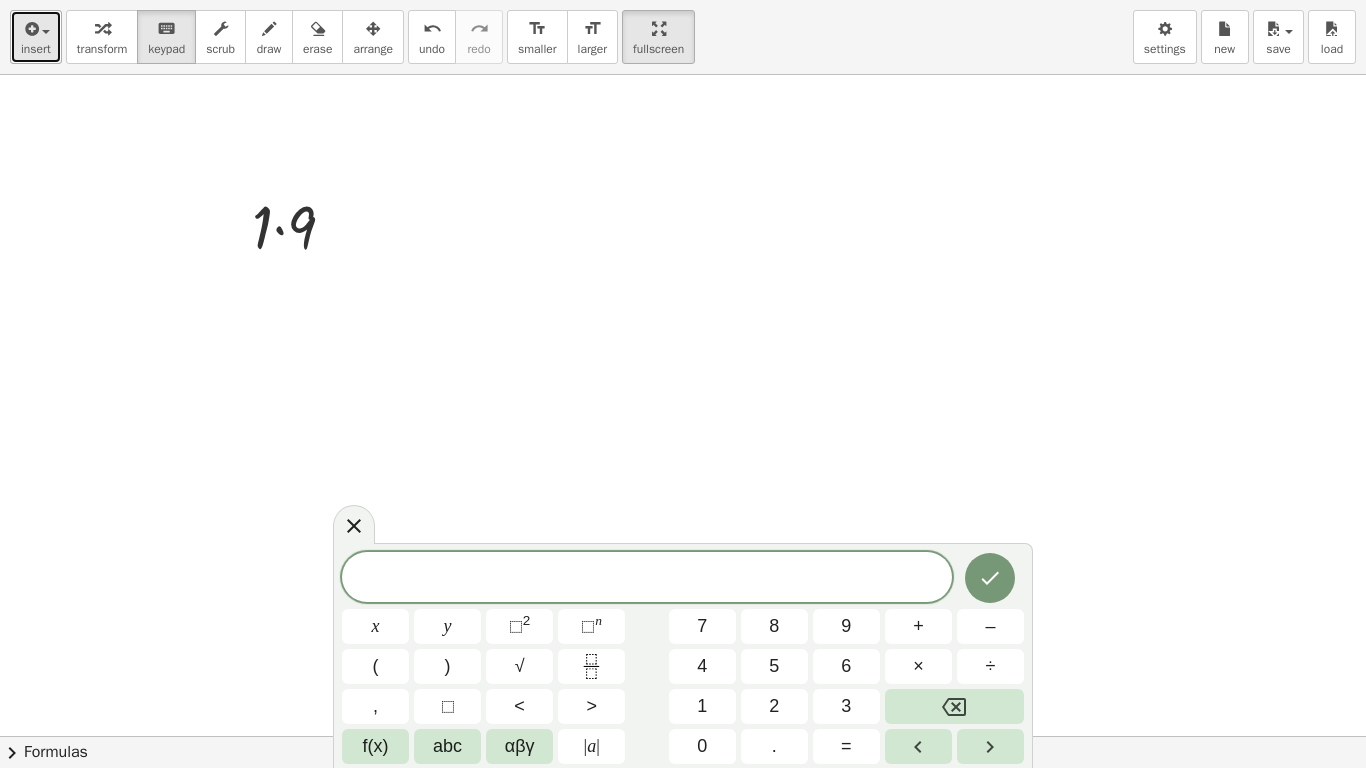 click on "insert" at bounding box center [36, 37] 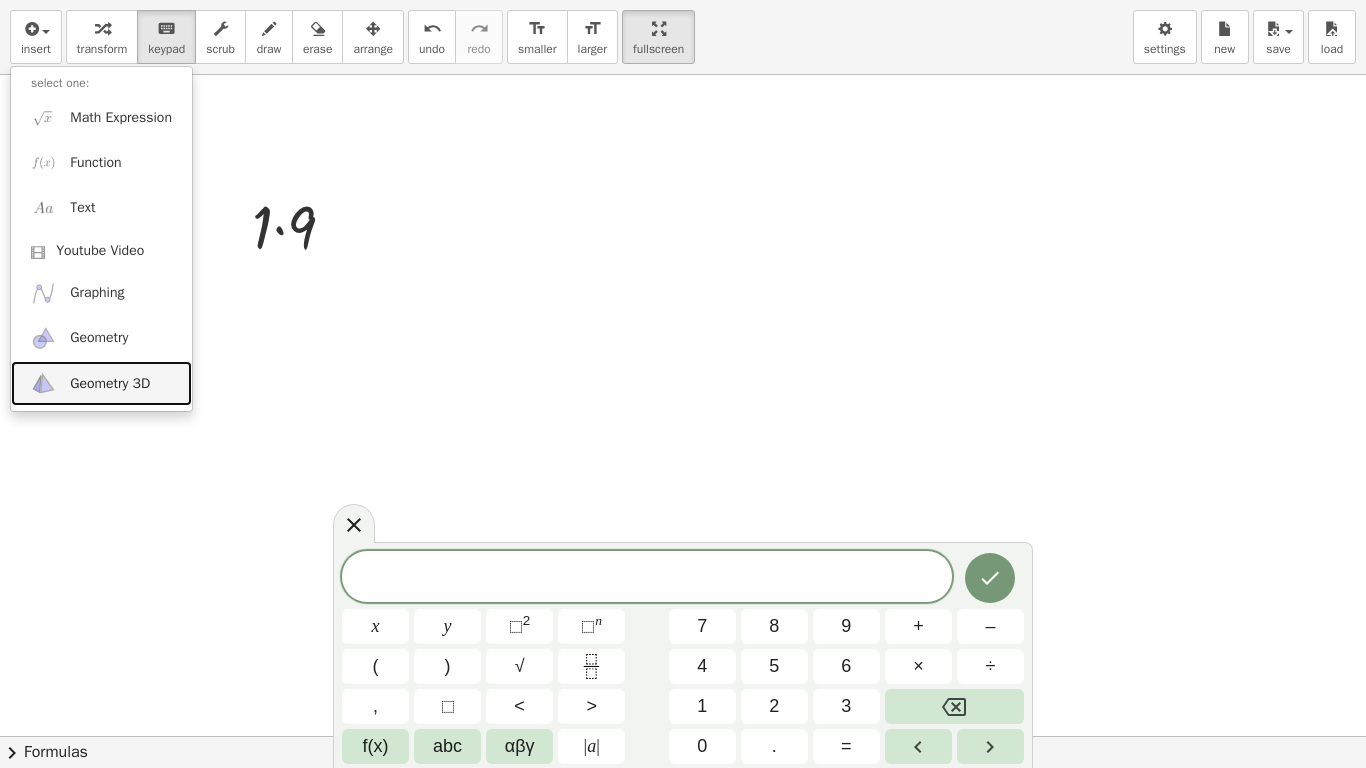 click on "Geometry 3D" at bounding box center [110, 384] 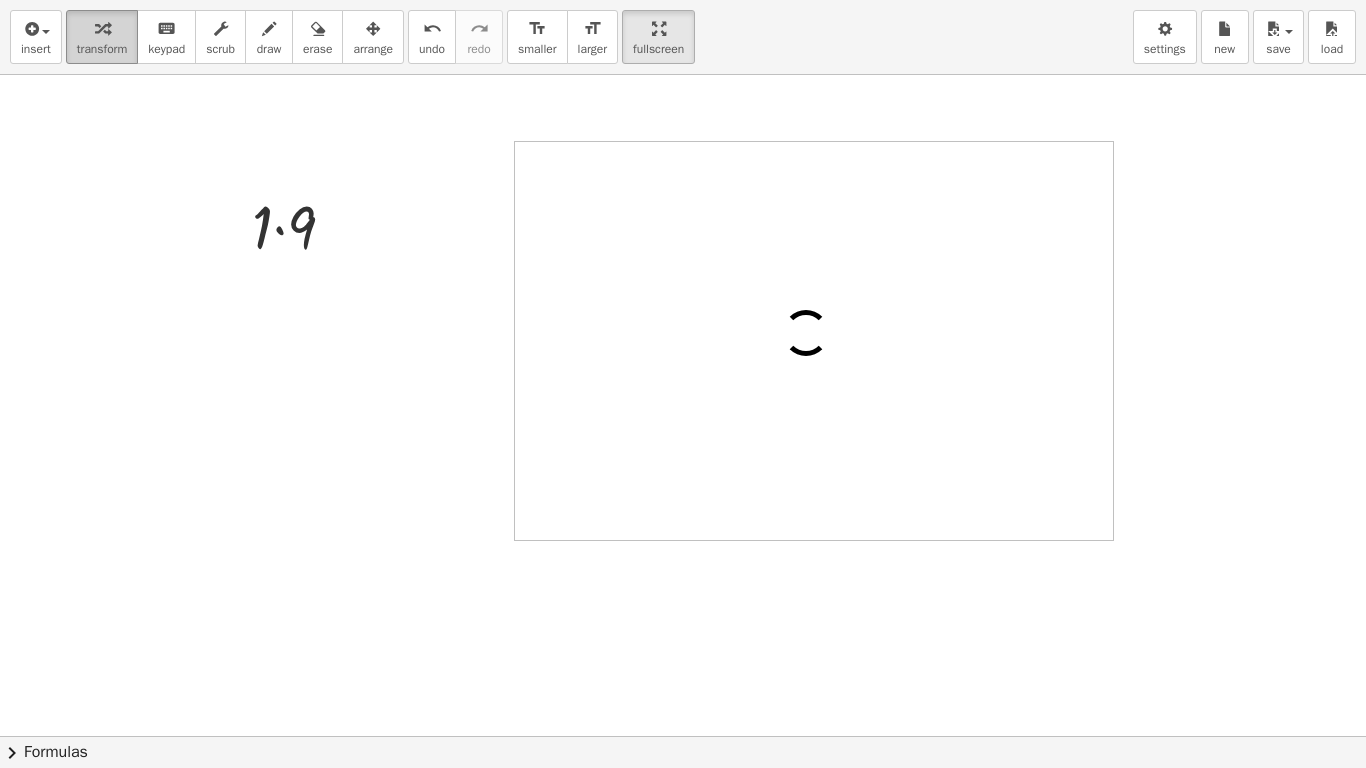 click at bounding box center [102, 28] 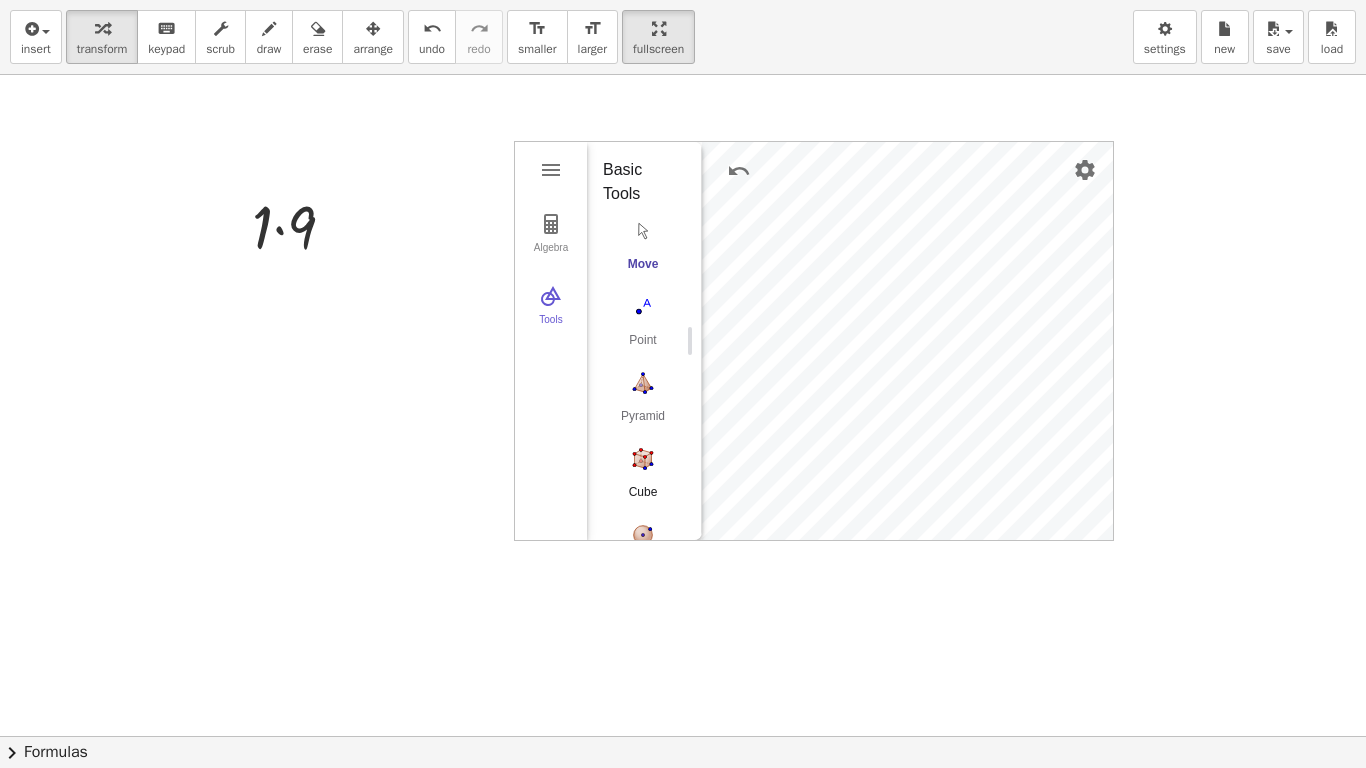 click at bounding box center (643, 459) 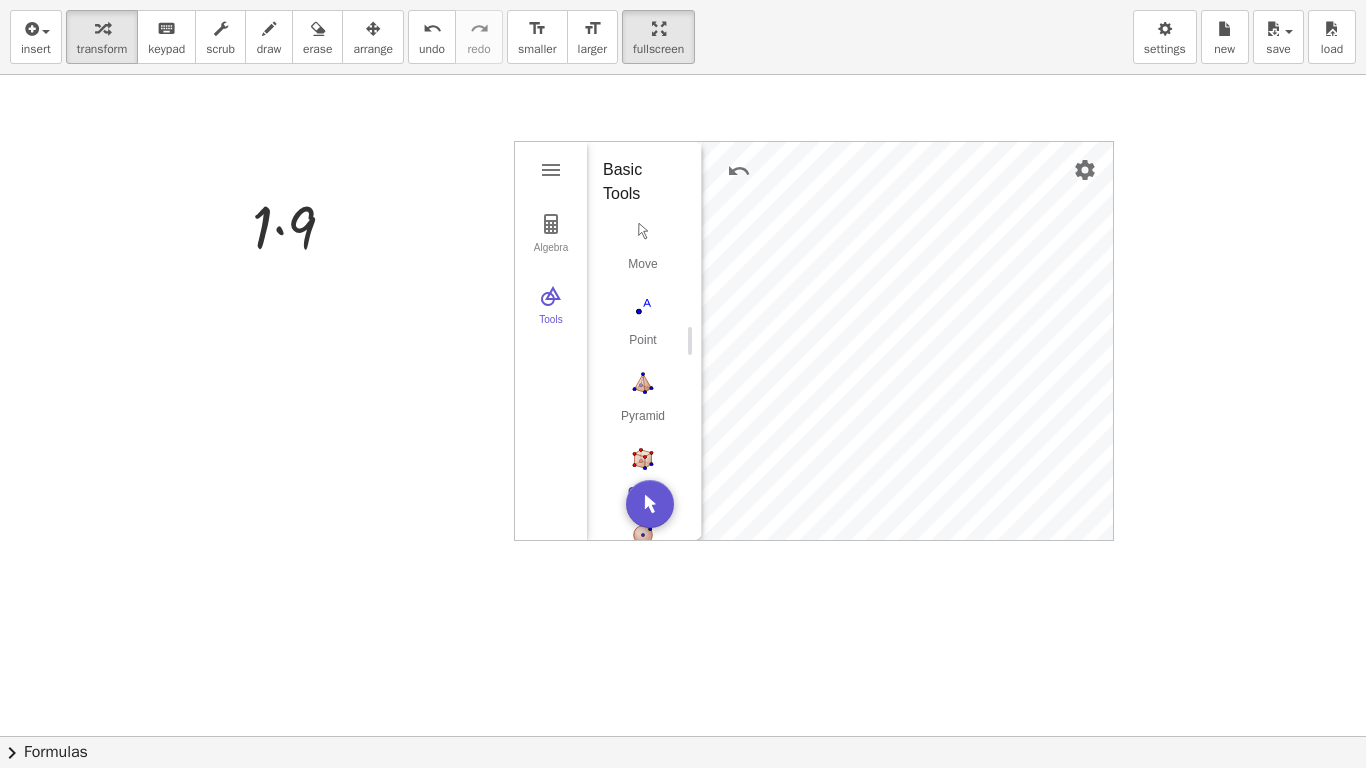click on "Algebra Tools GeoGebra 3D Calculator Basic Tools Move Point Pyramid Cube Sphere: Center & Point Plane through 3 Points Intersect Two Surfaces Net More" at bounding box center [814, 341] 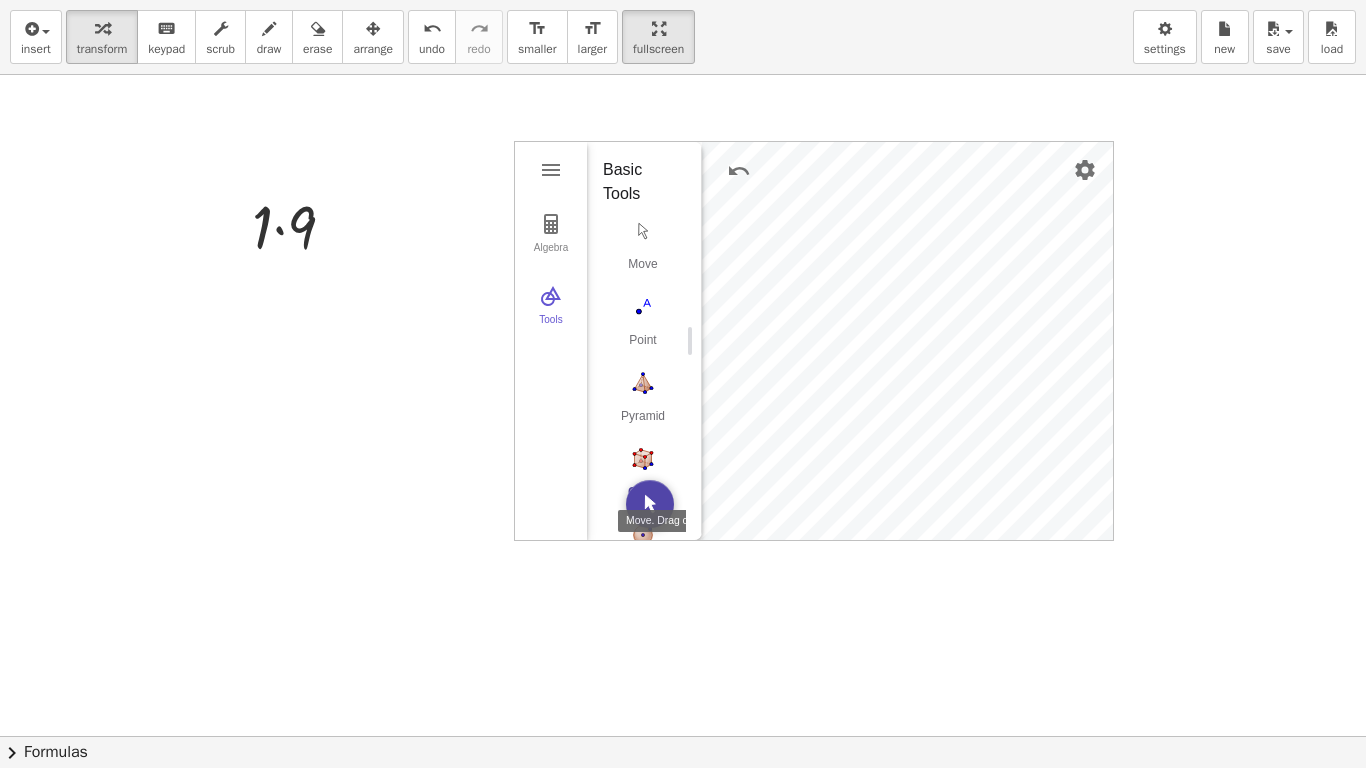 click at bounding box center (650, 504) 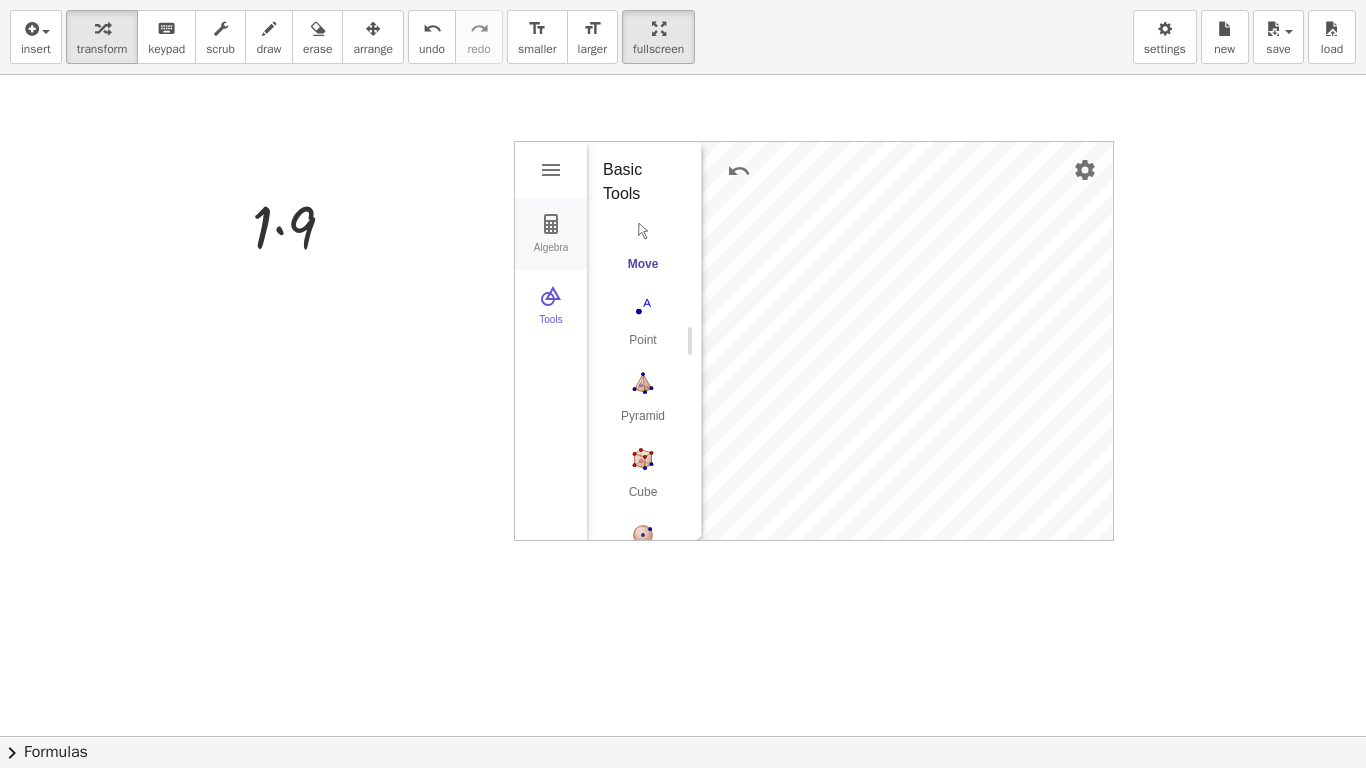 click at bounding box center [551, 224] 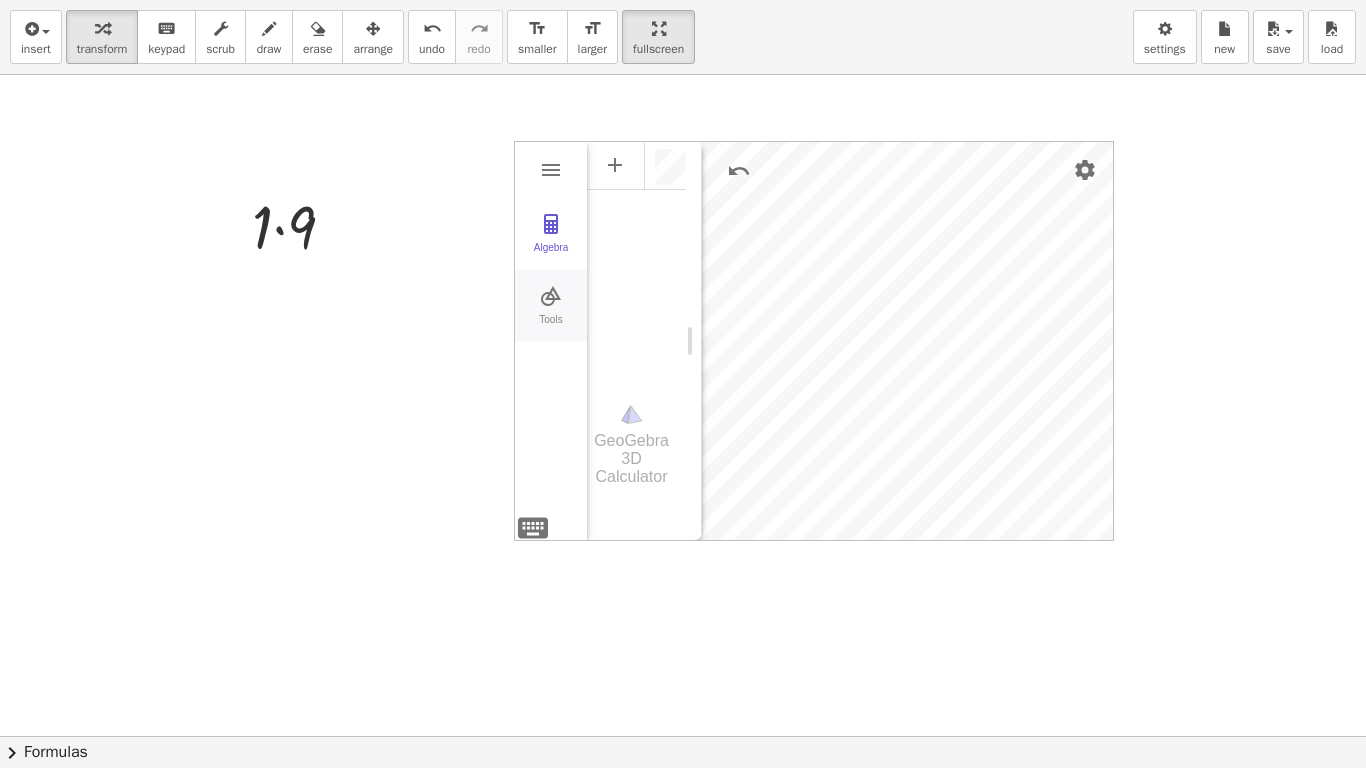 click at bounding box center [551, 296] 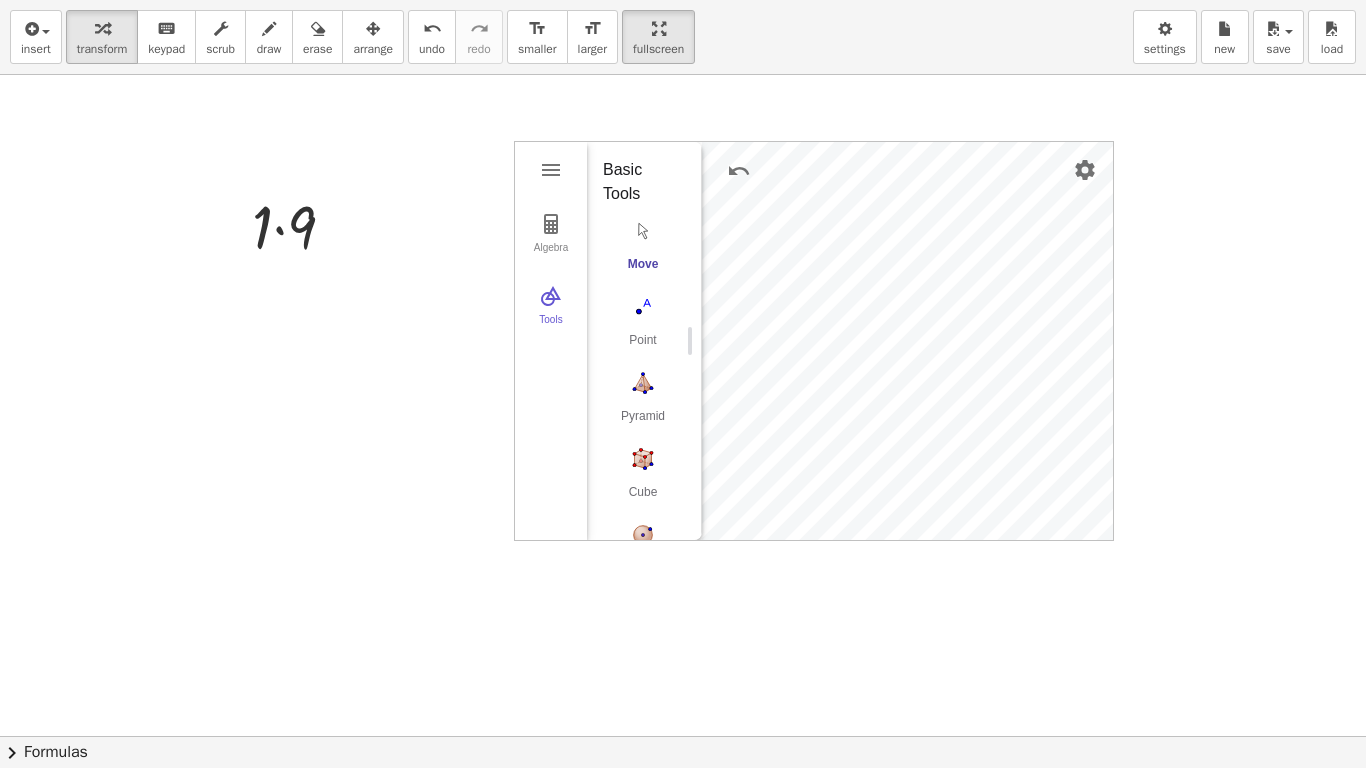 click at bounding box center [643, 231] 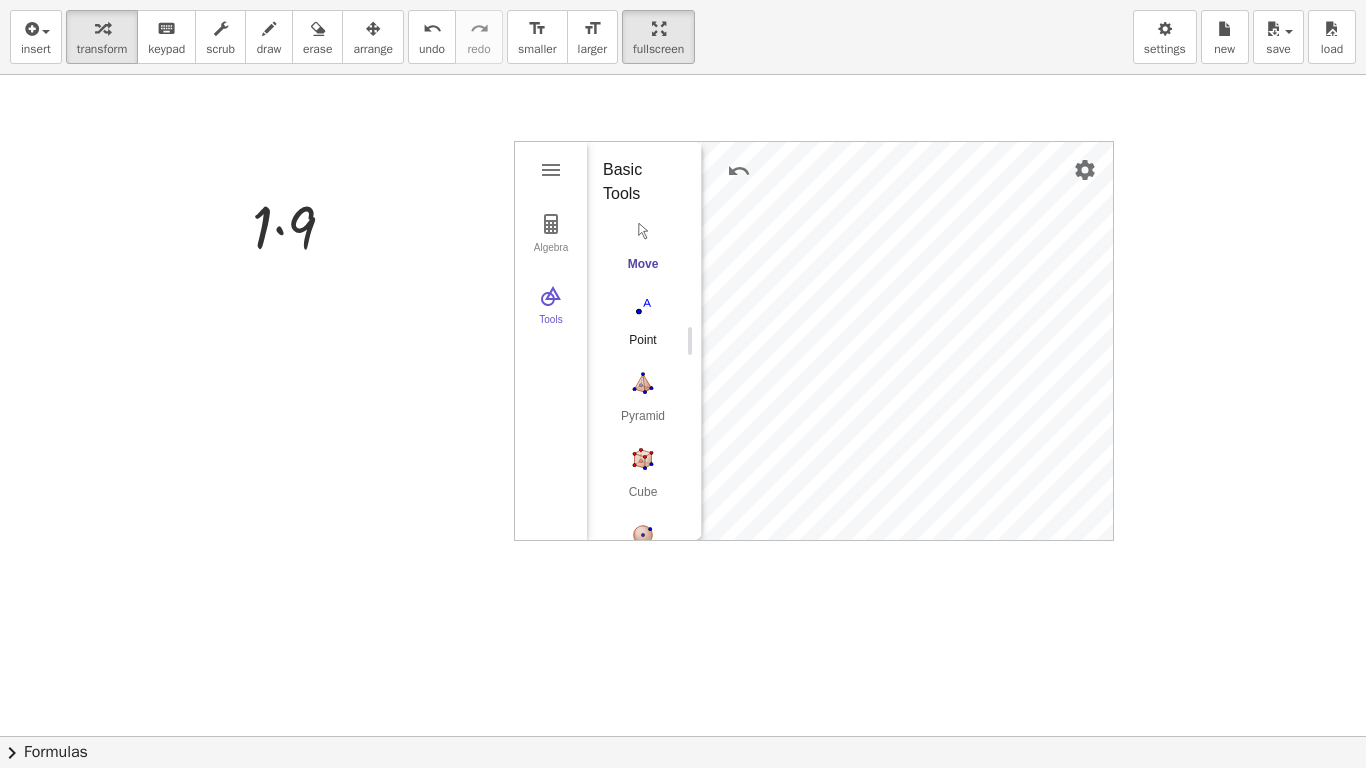 click at bounding box center (643, 307) 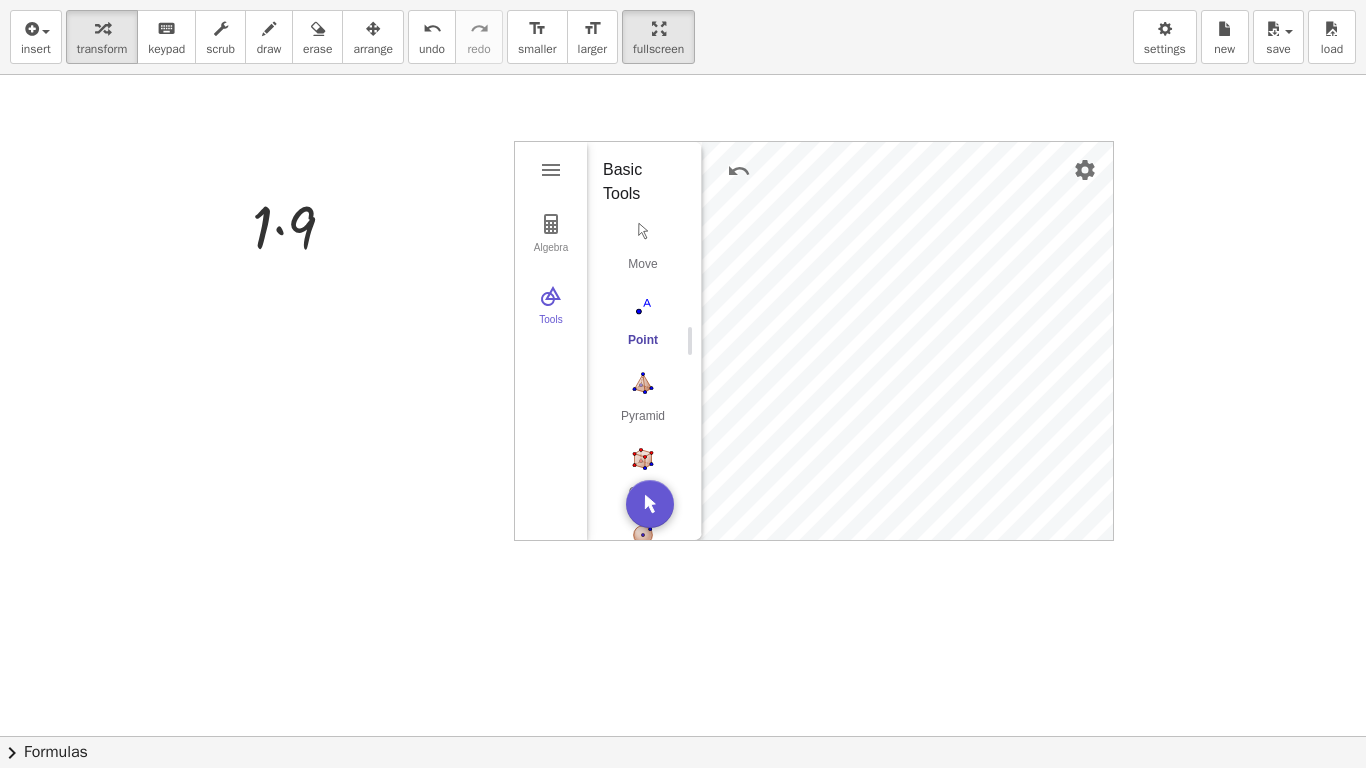 click on "Algebra Tools Input… GeoGebra 3D Calculator Basic Tools Move Point Pyramid Cube Sphere: Center & Point Plane through 3 Points Intersect Two Surfaces Net More" at bounding box center [814, 341] 